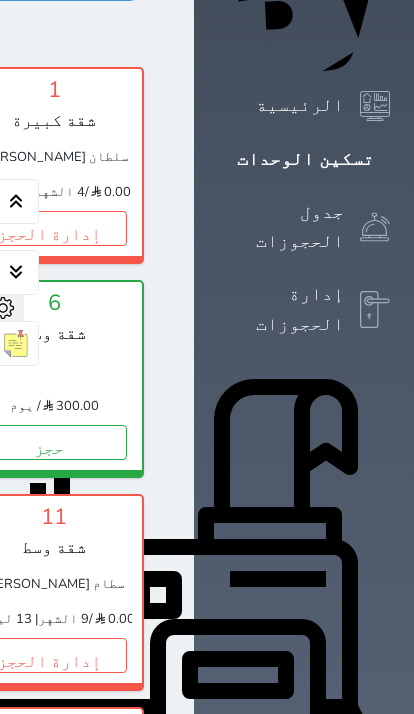 scroll, scrollTop: 296, scrollLeft: 0, axis: vertical 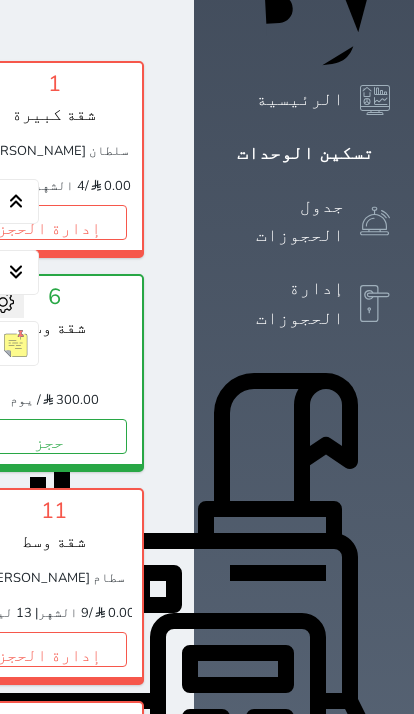 click on "إدارة الحجز" at bounding box center [-537, 222] 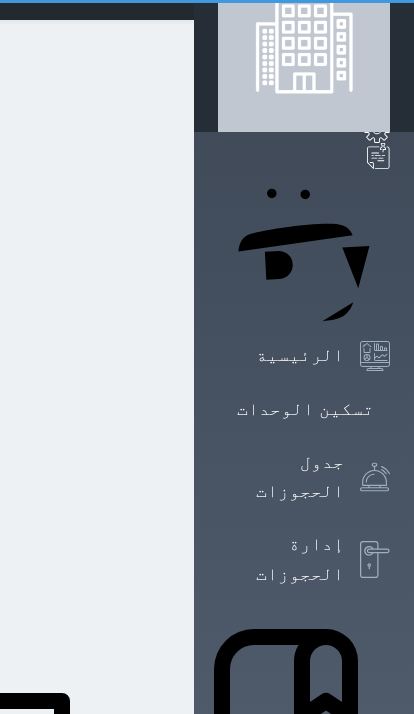 scroll, scrollTop: 0, scrollLeft: 0, axis: both 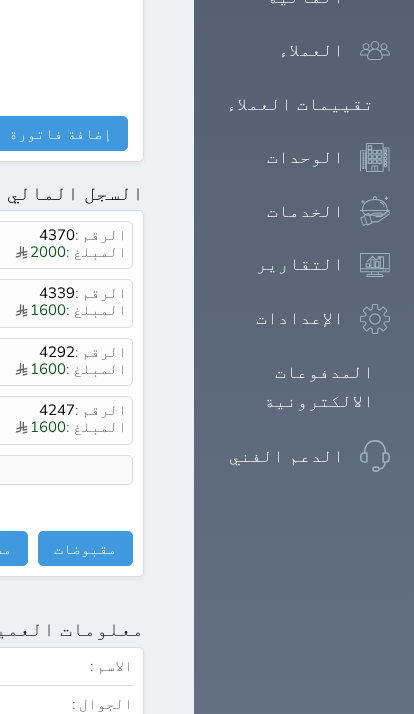 click on "مقبوضات" at bounding box center [85, 549] 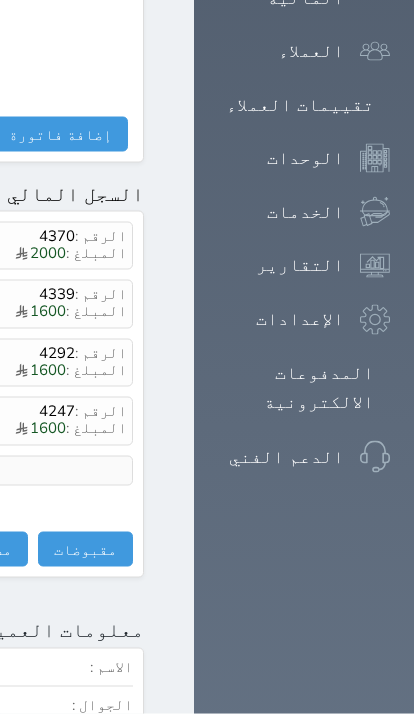 scroll, scrollTop: 1235, scrollLeft: 0, axis: vertical 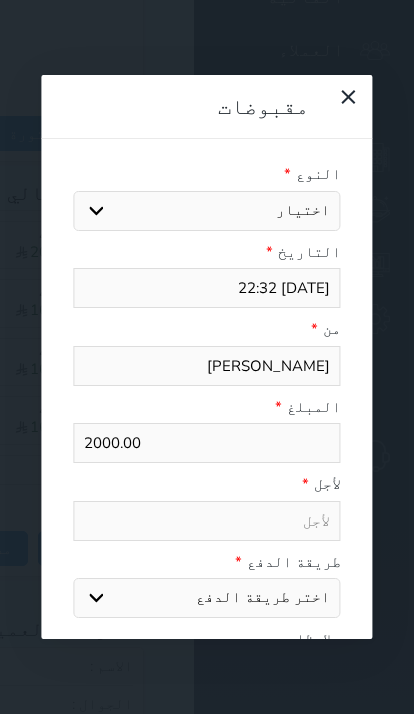 select 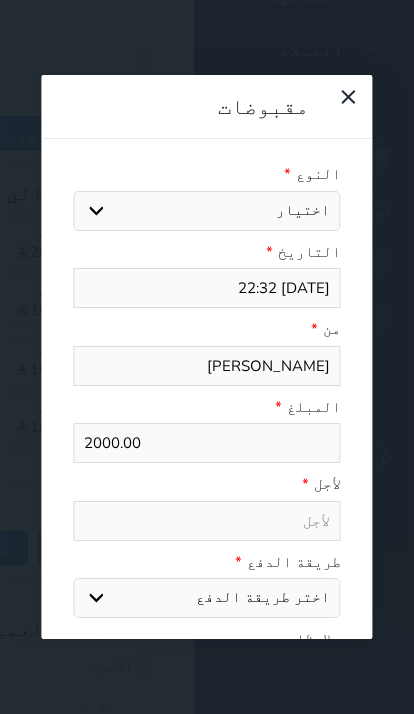 select 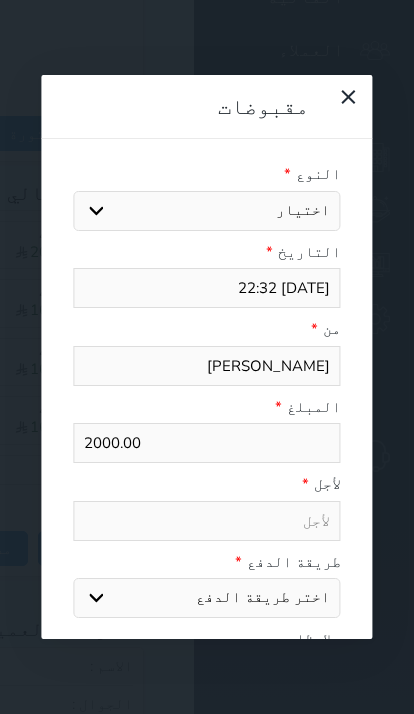 select on "59895" 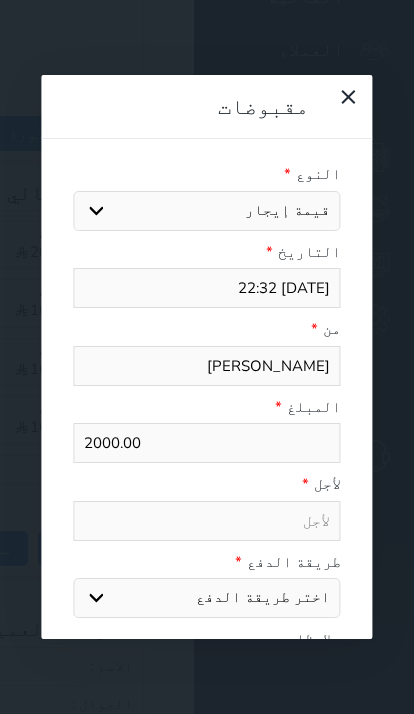 select 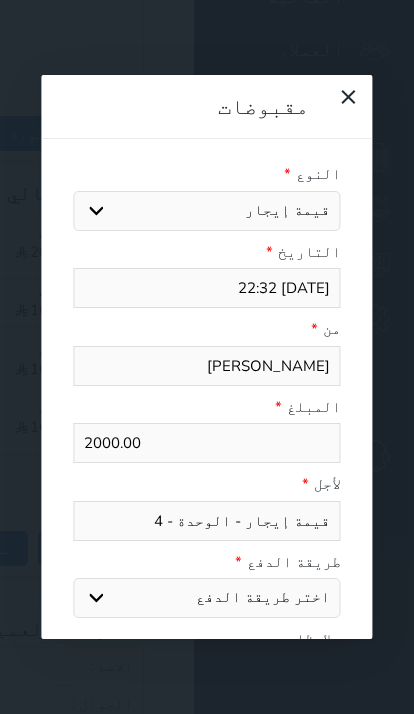 click on "اختر طريقة الدفع   دفع نقدى   تحويل بنكى   مدى   بطاقة ائتمان   آجل" at bounding box center (206, 598) 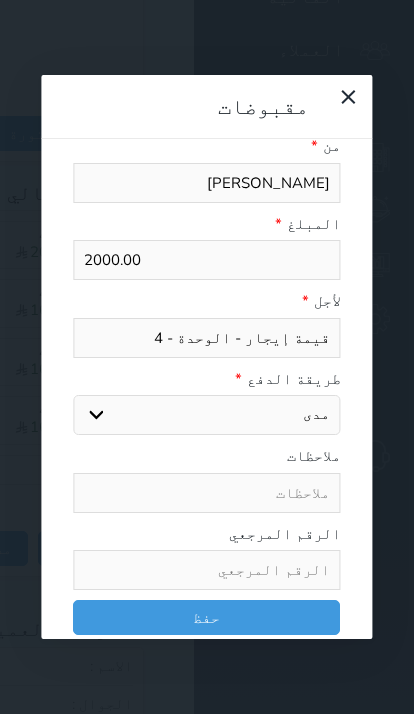 scroll, scrollTop: 181, scrollLeft: 0, axis: vertical 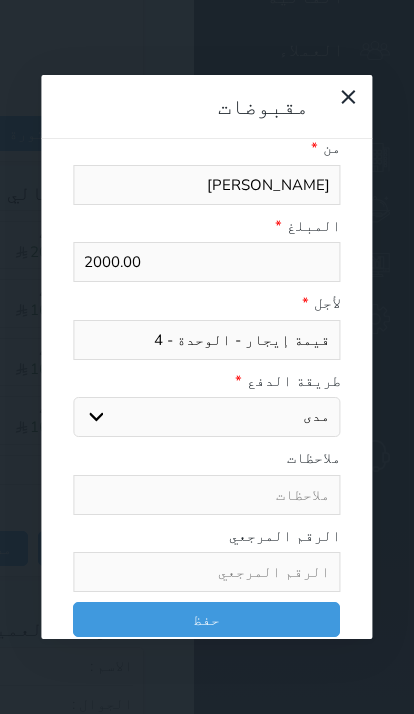click at bounding box center [206, 572] 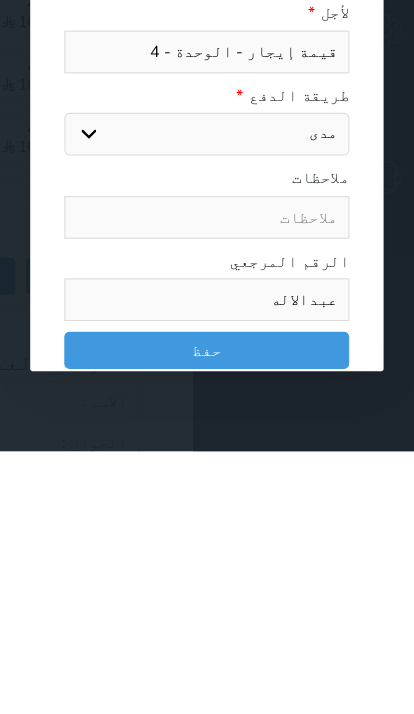 type on "عبدالاله" 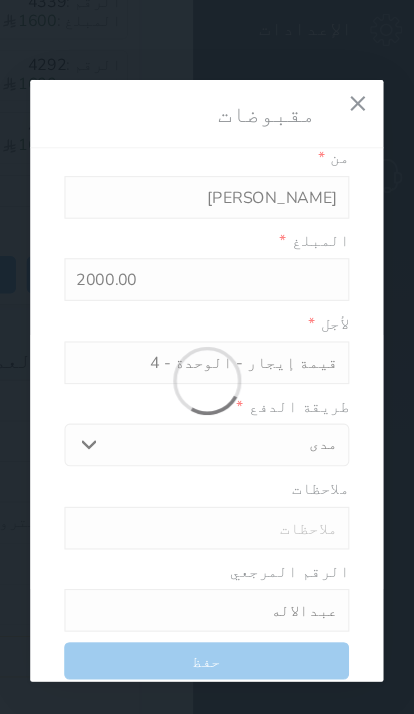 select 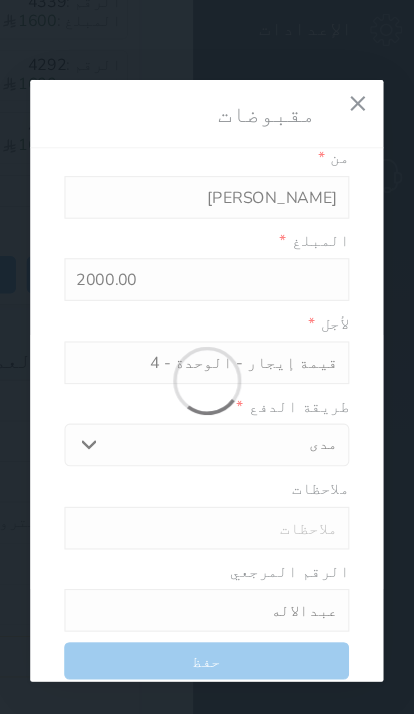 type 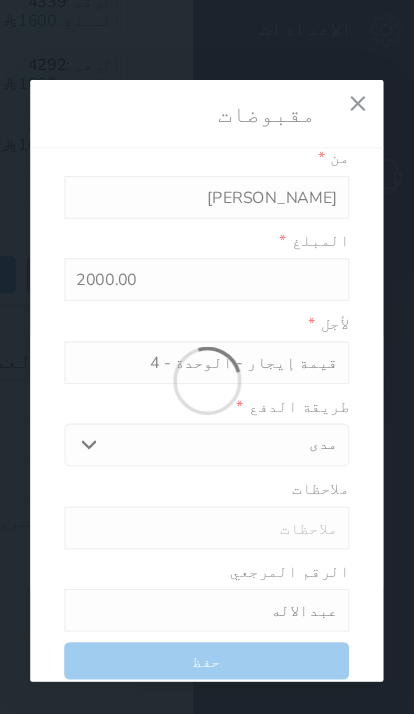 type on "0" 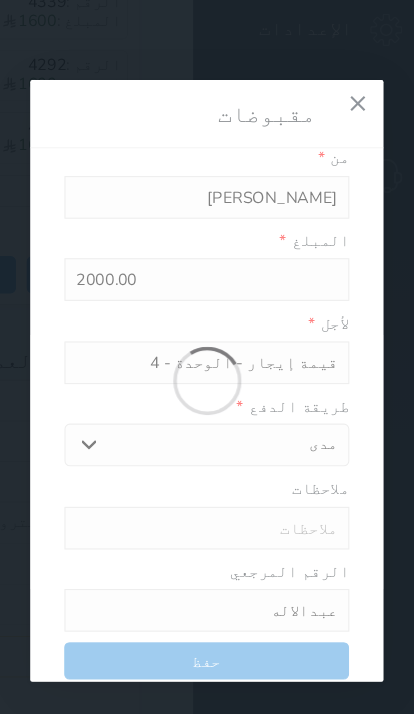 select 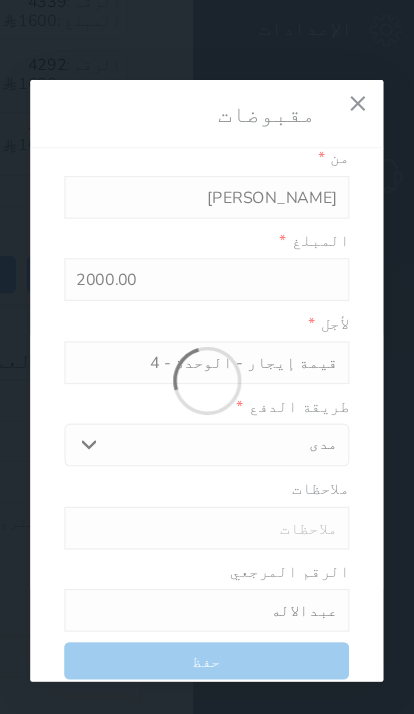 type on "0" 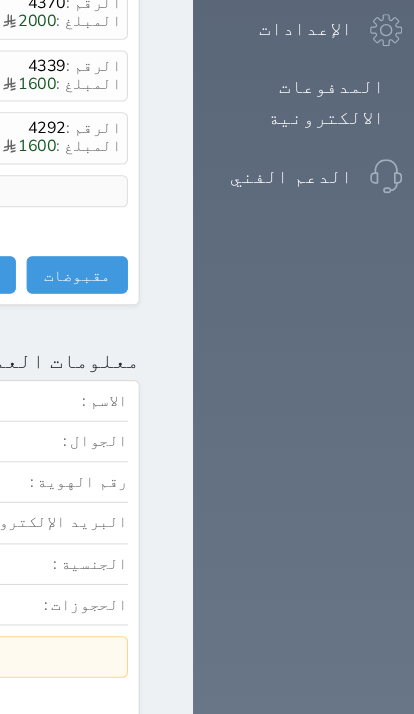click at bounding box center (170, -1496) 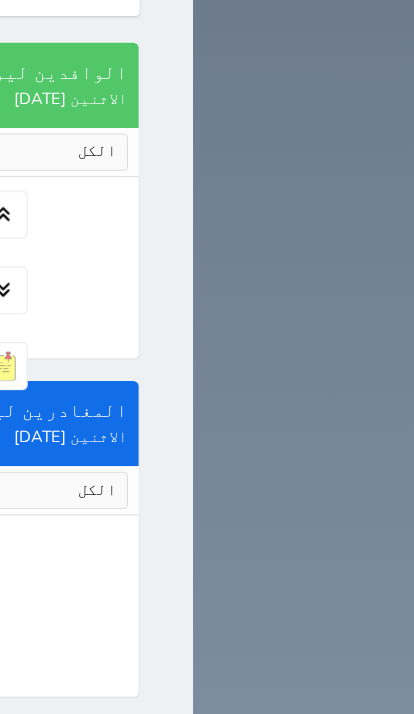 scroll, scrollTop: 2321, scrollLeft: 0, axis: vertical 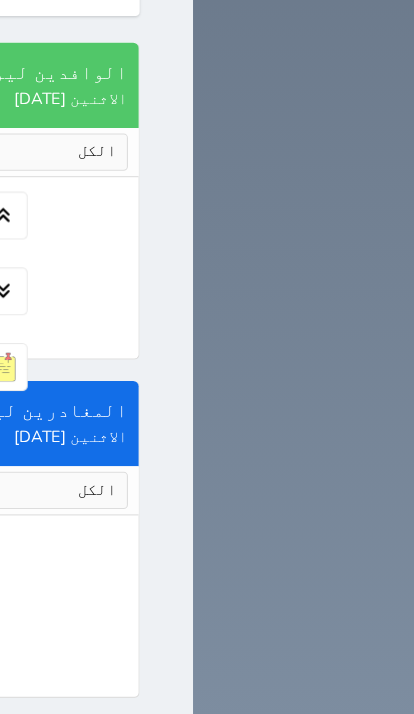 click on "حجز" at bounding box center [-146, -614] 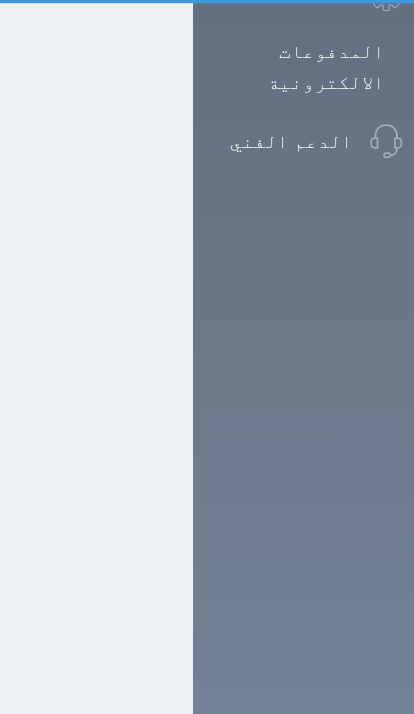 select on "1" 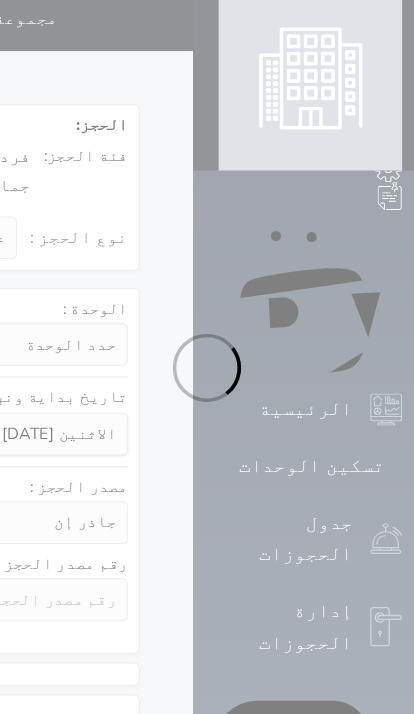 scroll, scrollTop: 2, scrollLeft: 0, axis: vertical 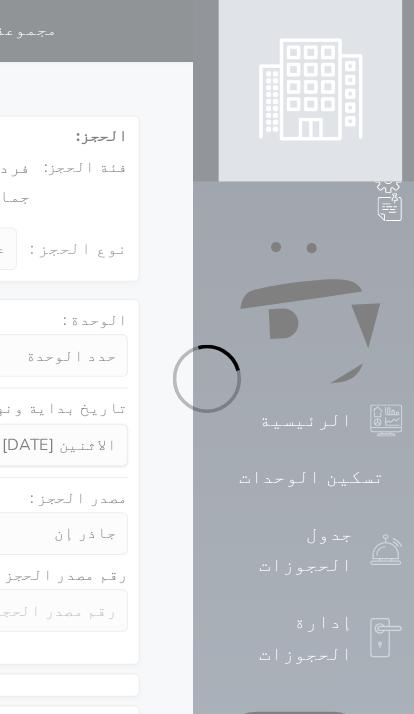 select 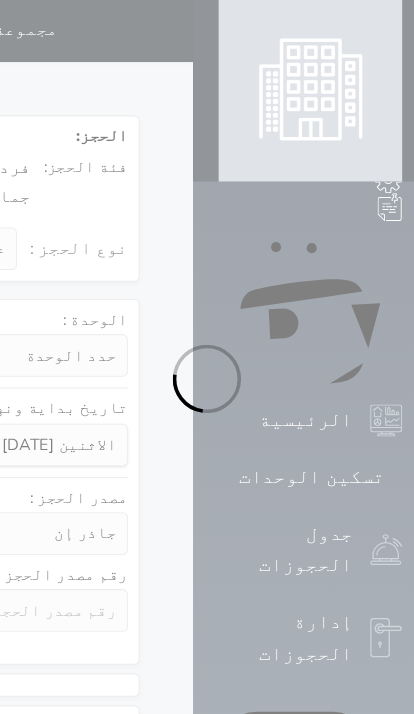 scroll, scrollTop: 0, scrollLeft: 0, axis: both 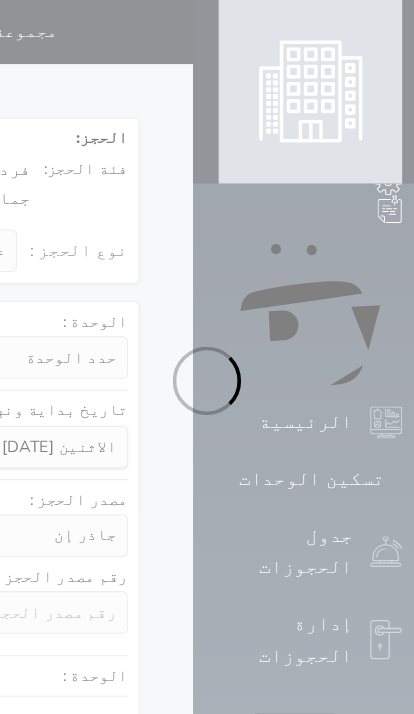 select on "1" 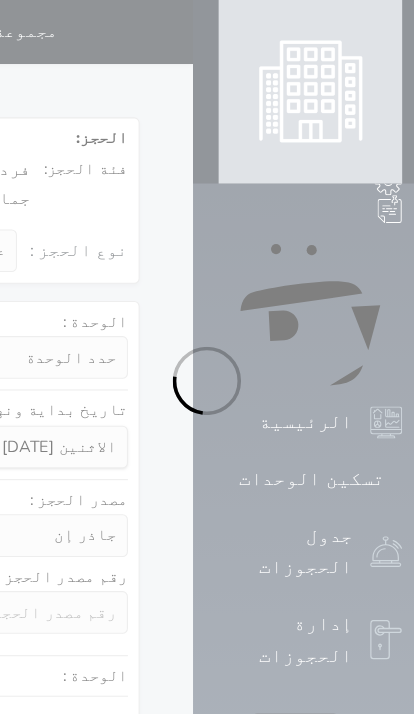 select on "113" 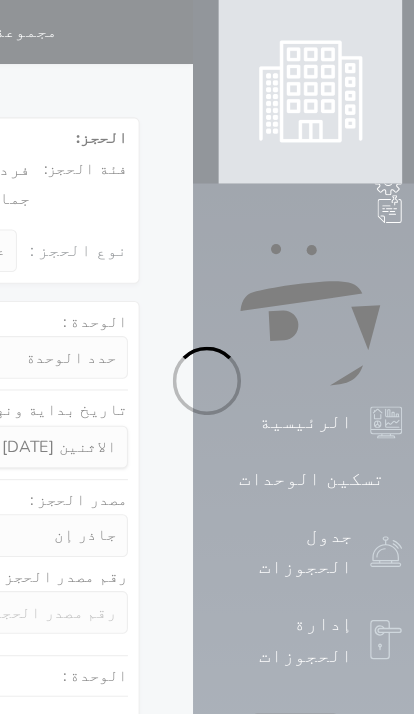 select on "1" 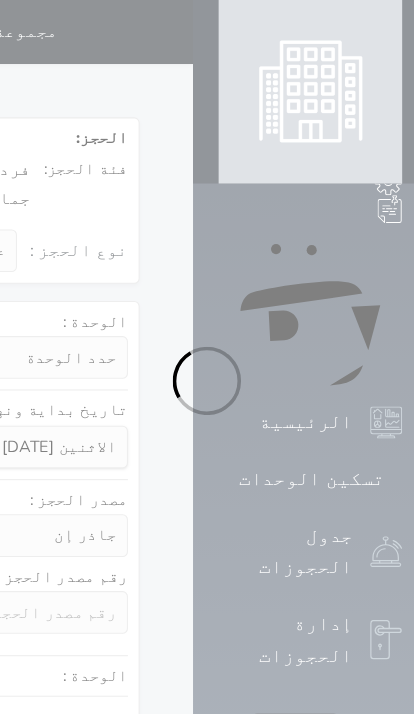 select 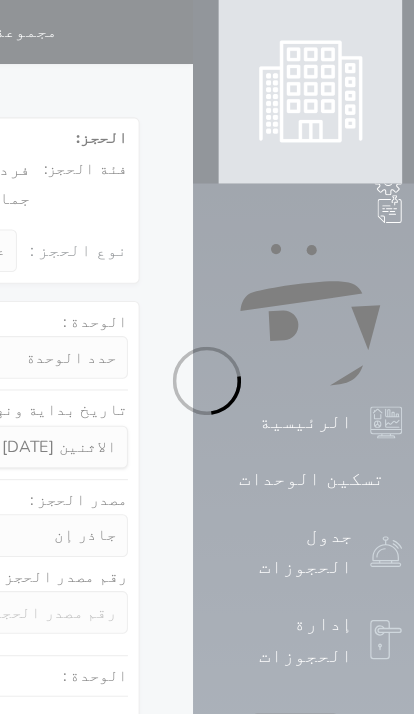 select on "7" 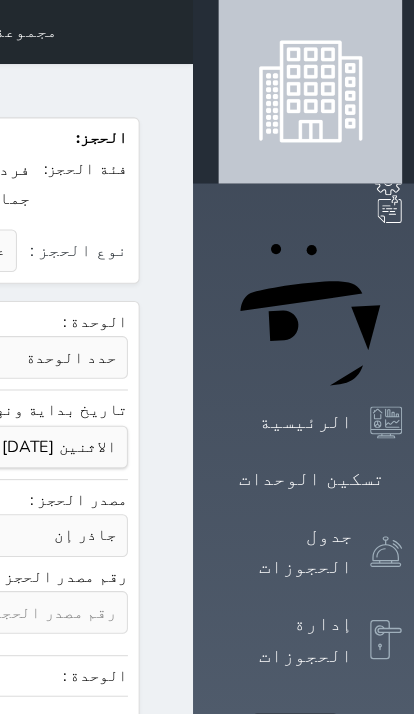 select 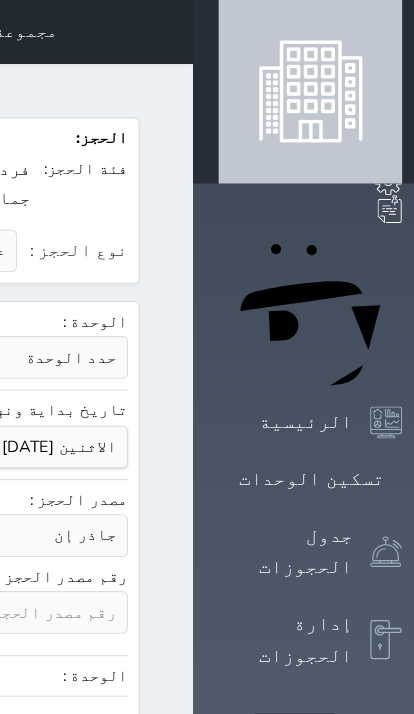 click on "جاذر إن استقبال الموقع الإلكتروني بوكينج المسافر اكسبيديا مواقع التواصل الإجتماعي اويو اخرى" at bounding box center [-336, 502] 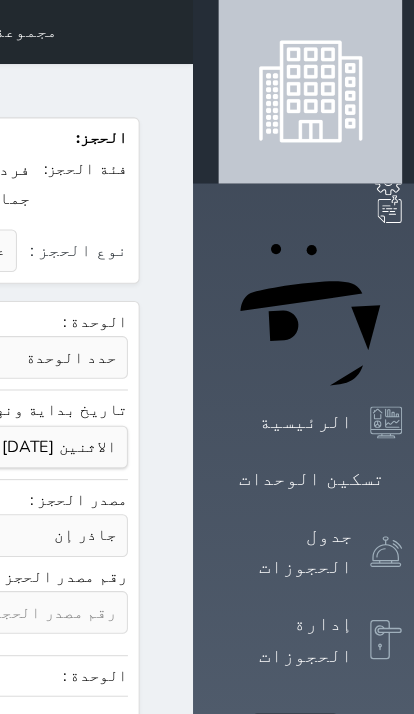 select on "12598" 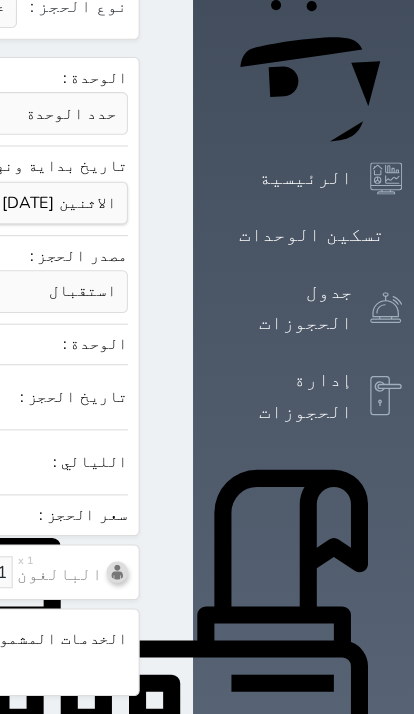 click at bounding box center (-122, 423) 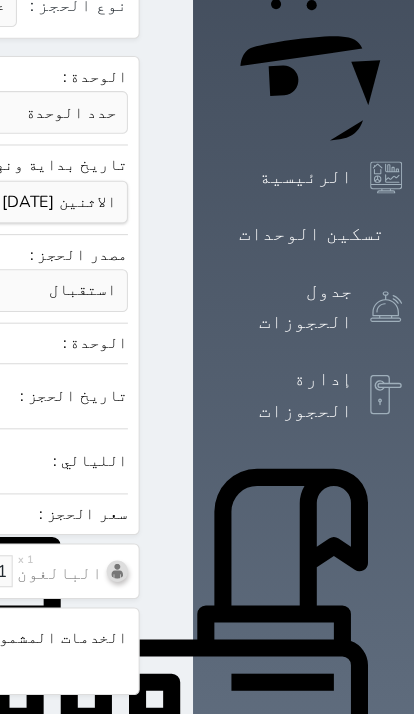 select on "1" 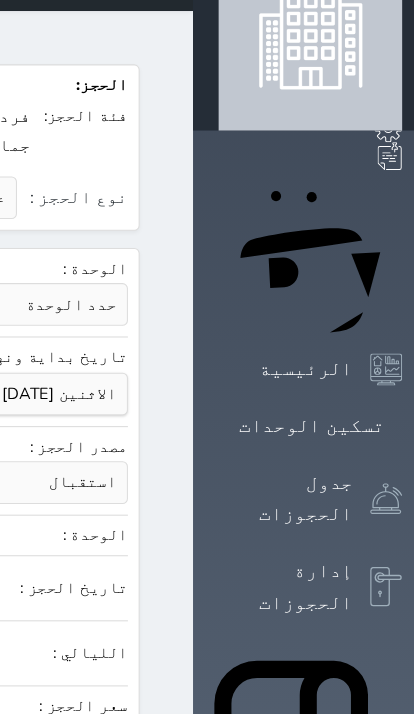 select 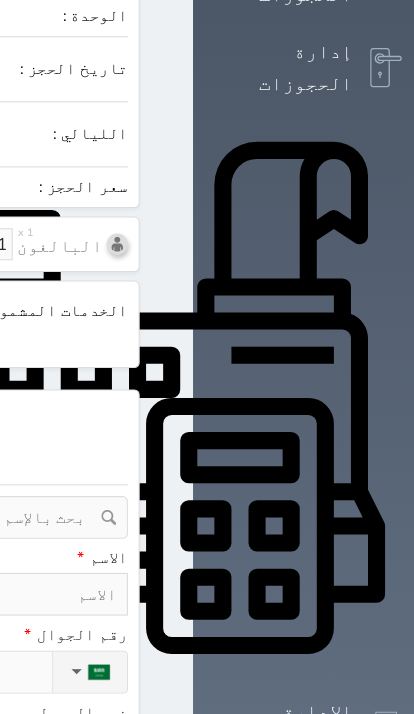 scroll, scrollTop: 676, scrollLeft: 0, axis: vertical 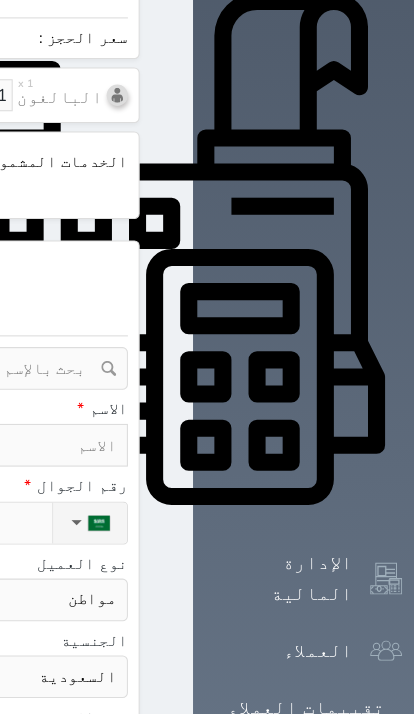 click at bounding box center (-348, 269) 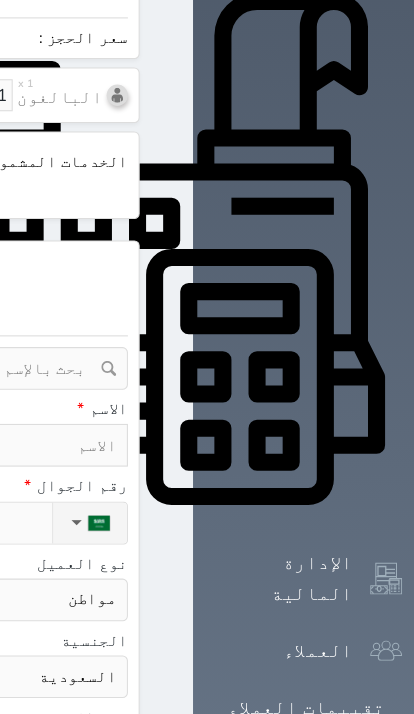 radio on "false" 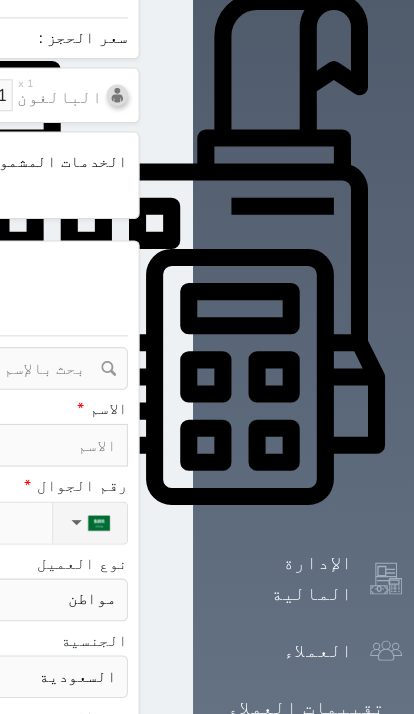 select 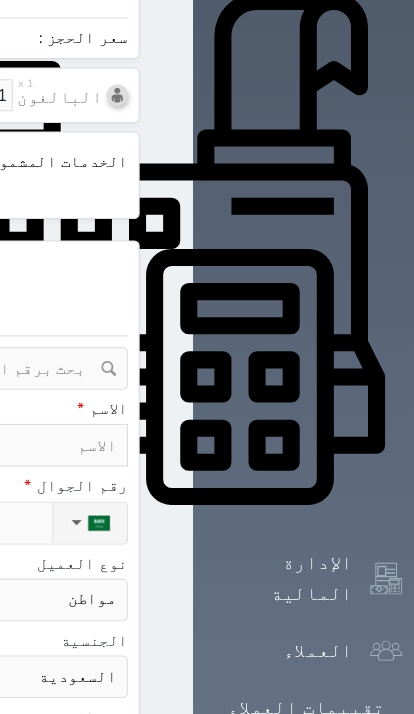 scroll, scrollTop: 676, scrollLeft: 0, axis: vertical 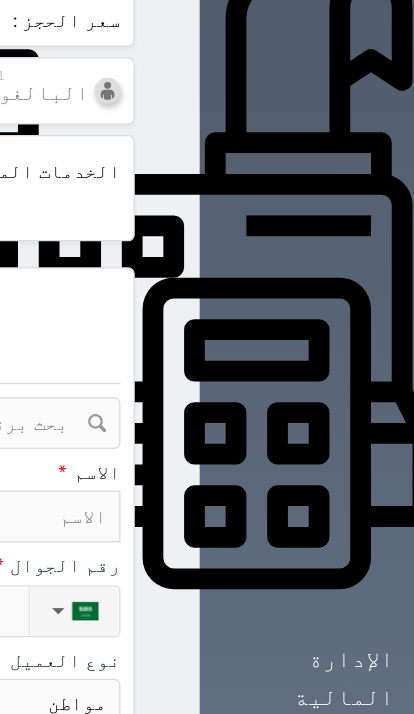 click at bounding box center [-343, 345] 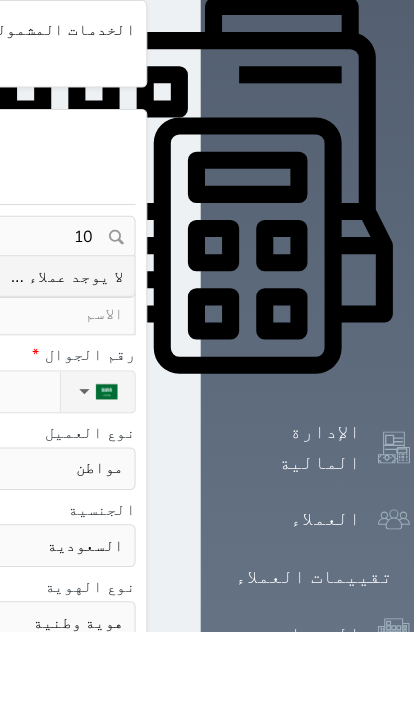 type on "1" 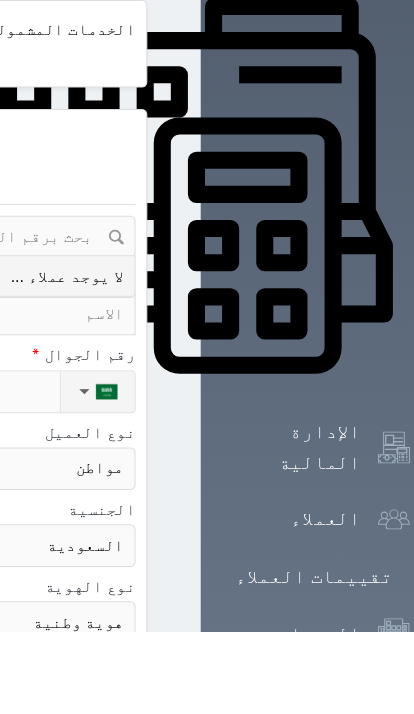scroll, scrollTop: 798, scrollLeft: 0, axis: vertical 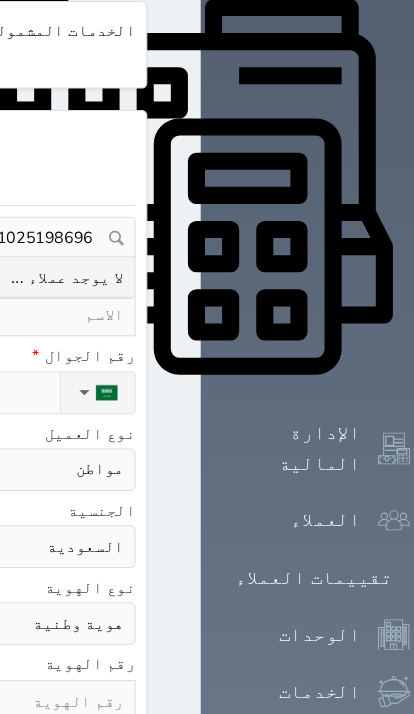 type on "1025198696" 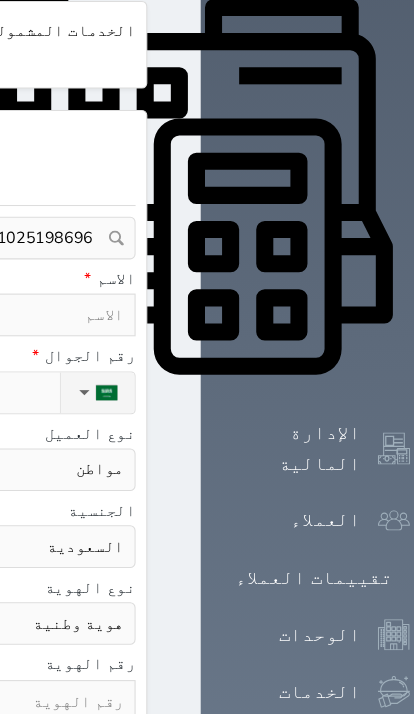 type 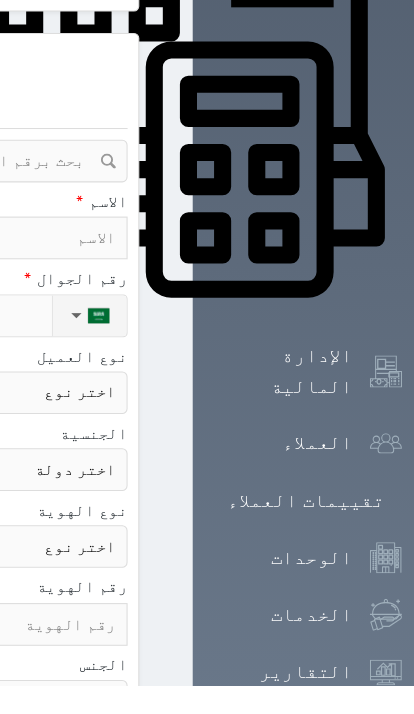 type on "ا" 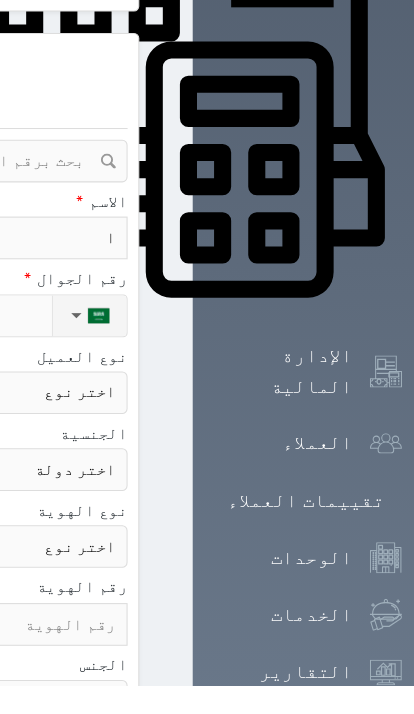 select 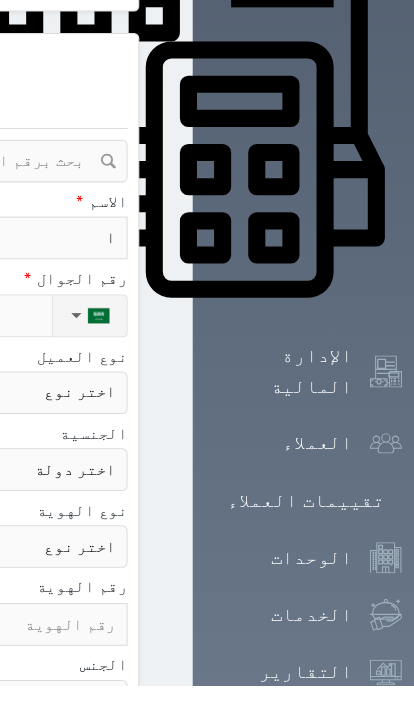 select 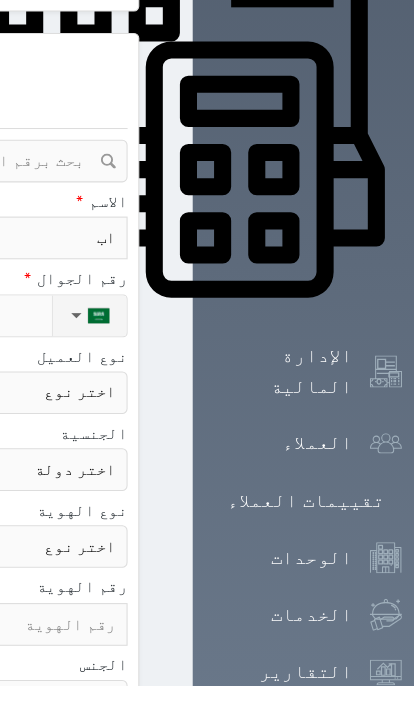 select 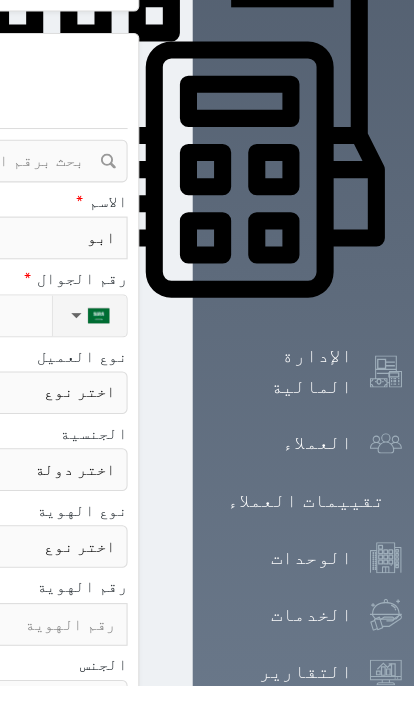 select 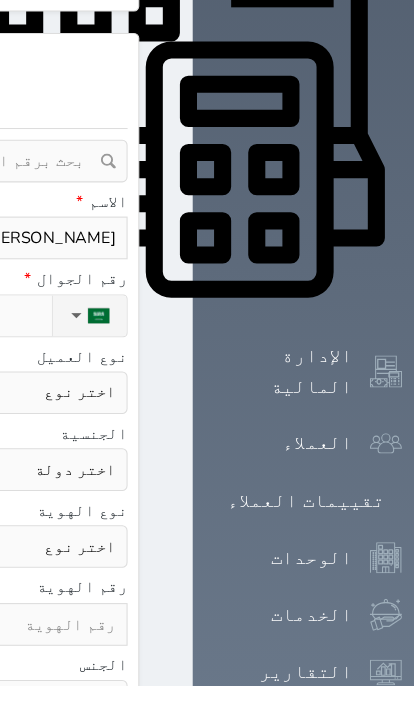 select 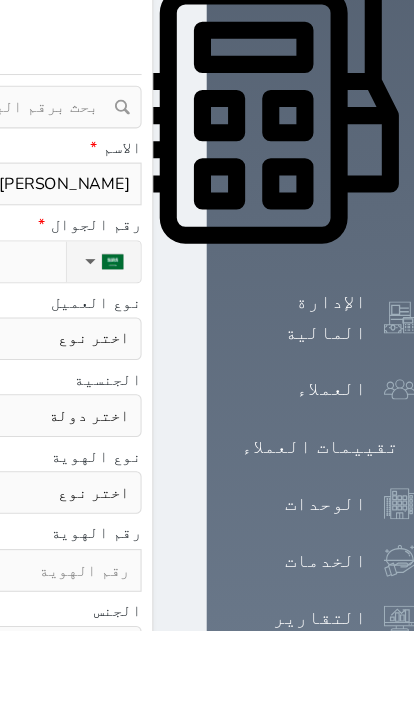 type on "0" 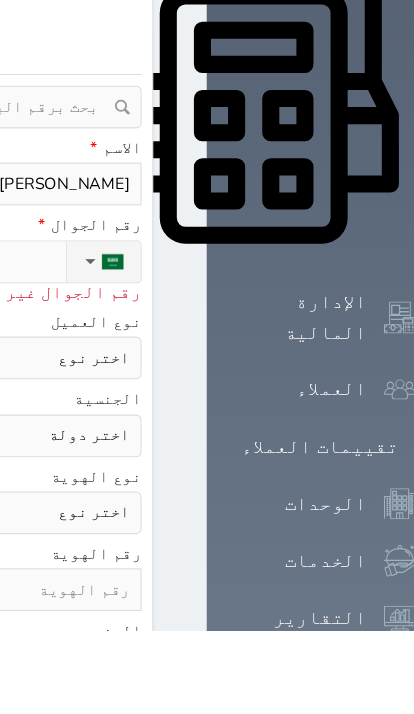 type on "05" 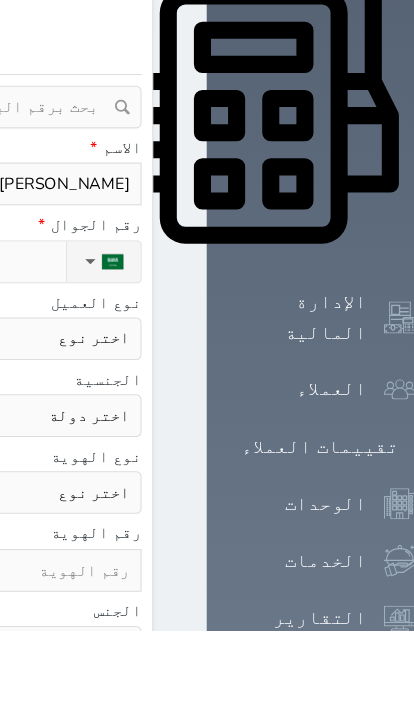 click on "اختر نوع   مواطن مواطن خليجي زائر مقيم" at bounding box center (-336, 440) 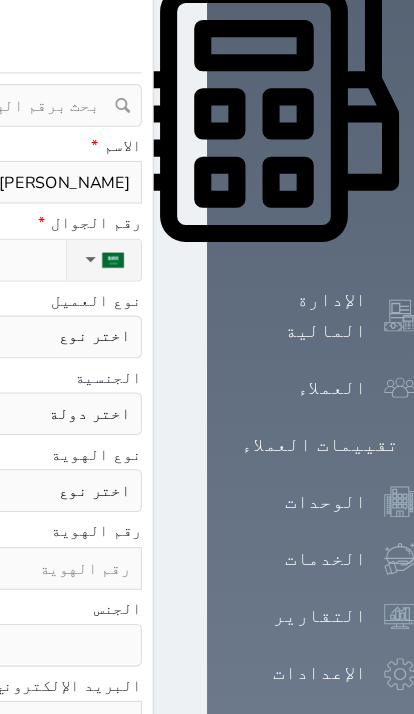 click at bounding box center [-336, 533] 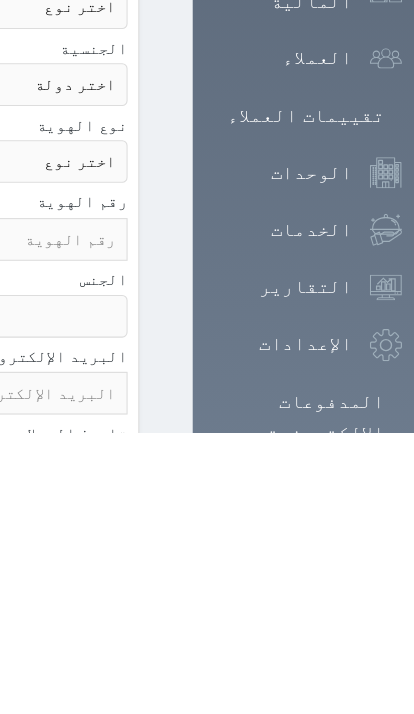 type on "1" 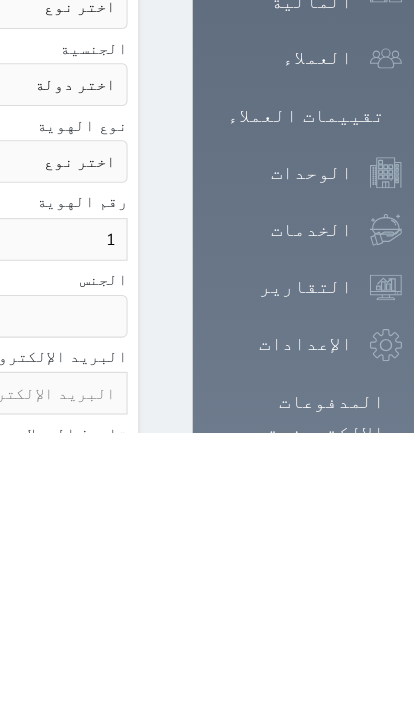 select 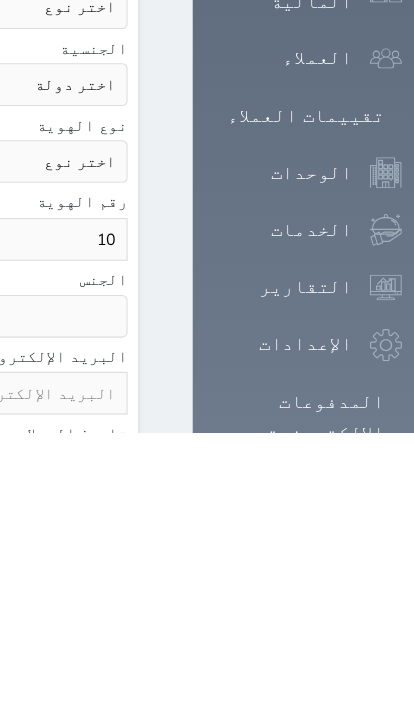select 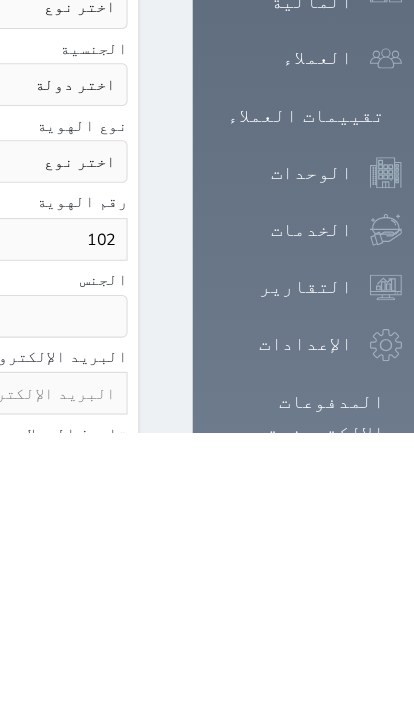 select 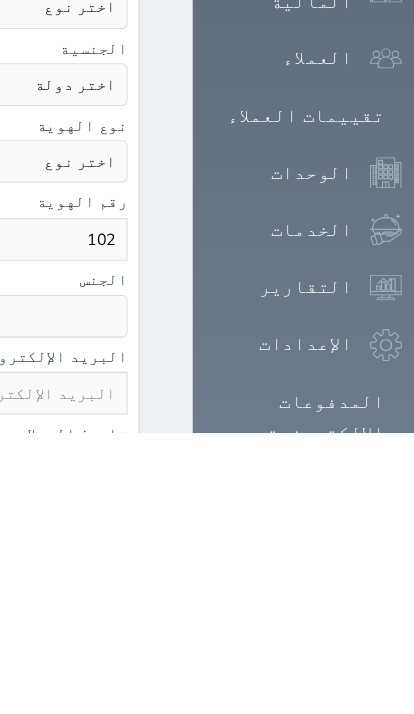type on "1025" 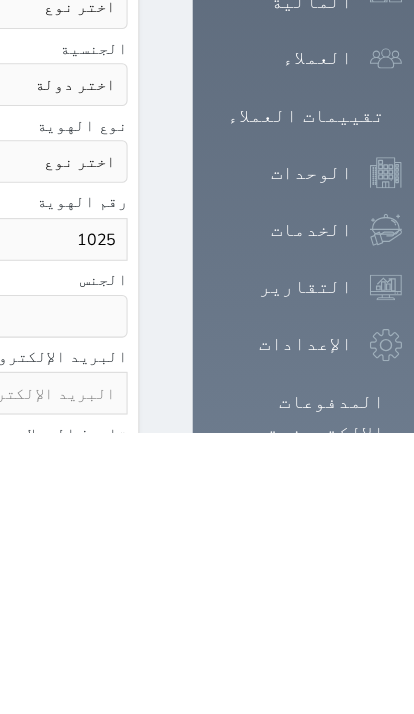 select 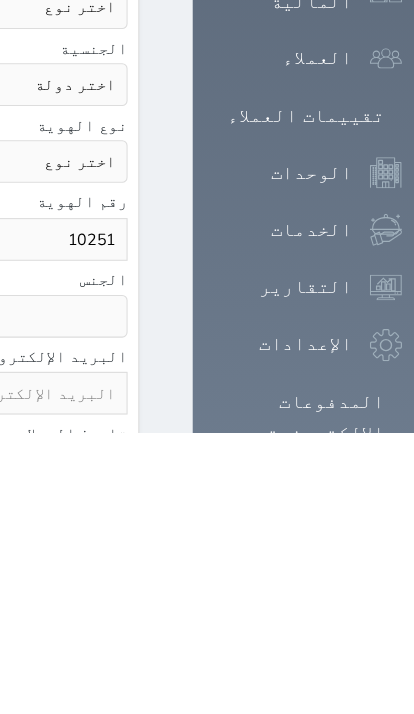 select 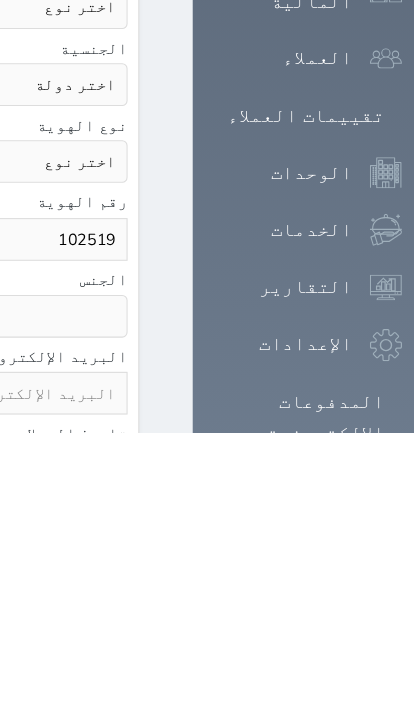 type on "1025198" 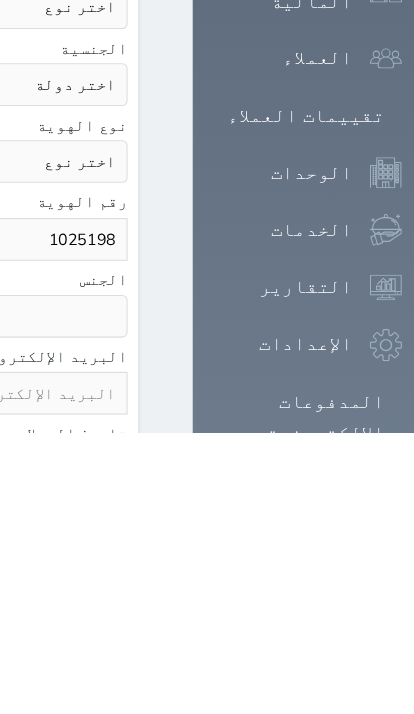 select 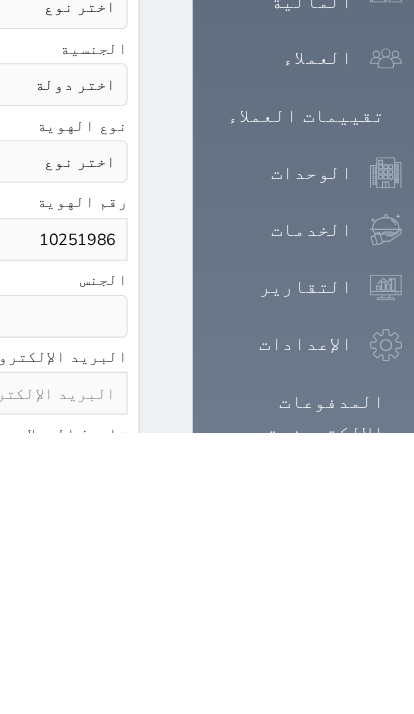 select 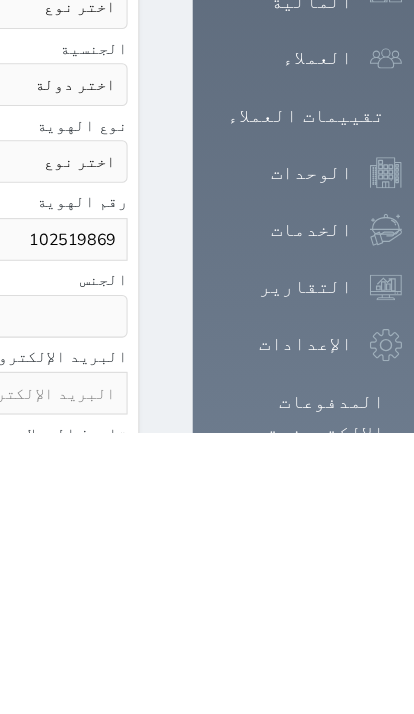 type on "1025198696" 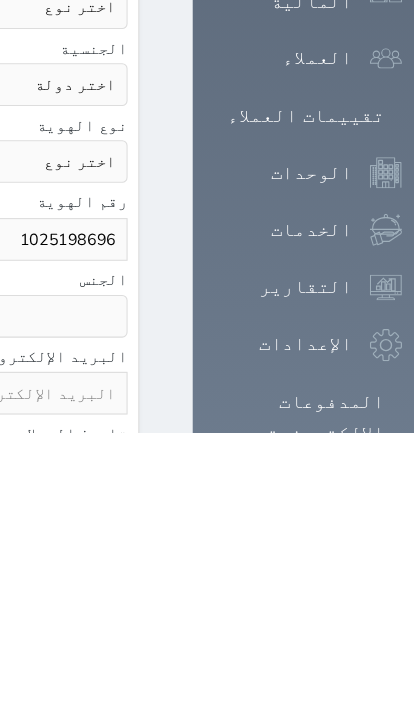 select 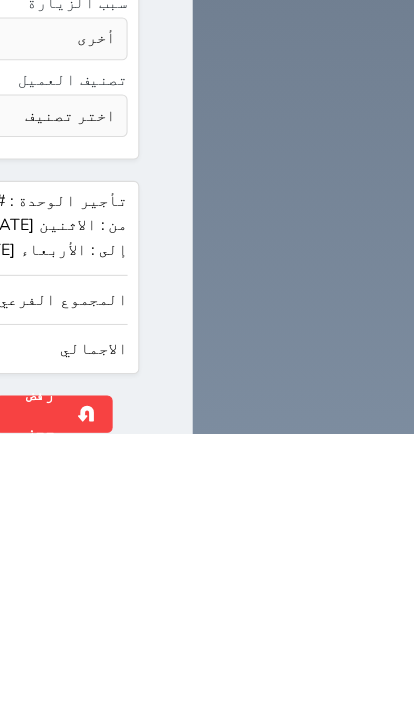 scroll, scrollTop: 1490, scrollLeft: 0, axis: vertical 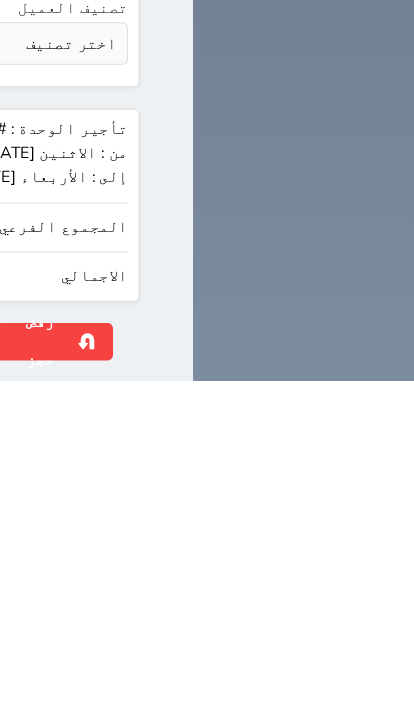 type on "1025198696" 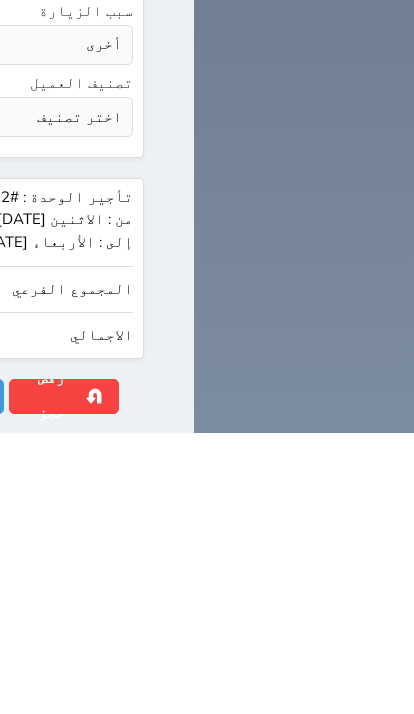 type on "60" 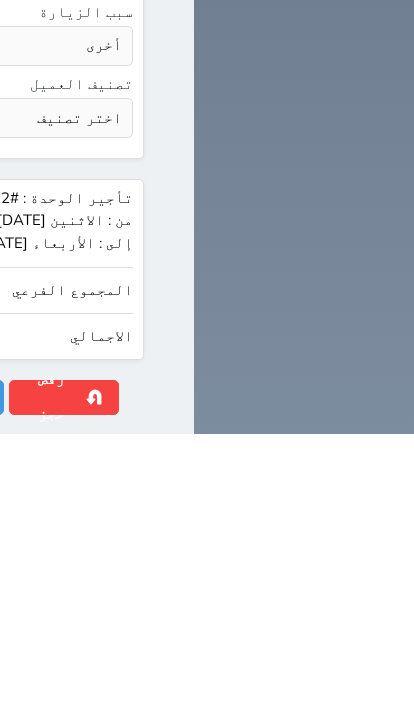 type on "6" 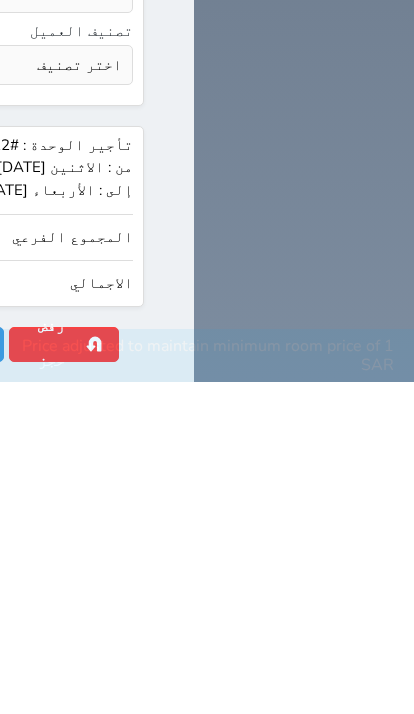 click on "حجز" at bounding box center (-394, 676) 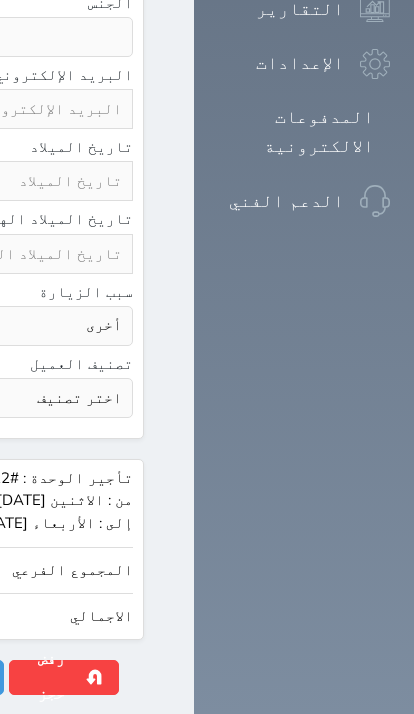 click on "حجز" at bounding box center (-394, 677) 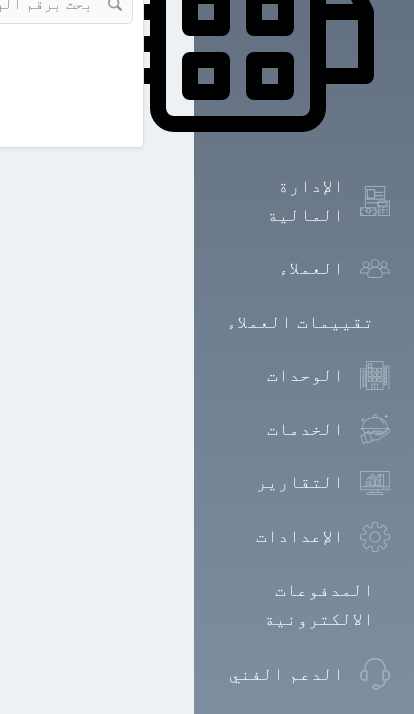 scroll, scrollTop: 470, scrollLeft: 0, axis: vertical 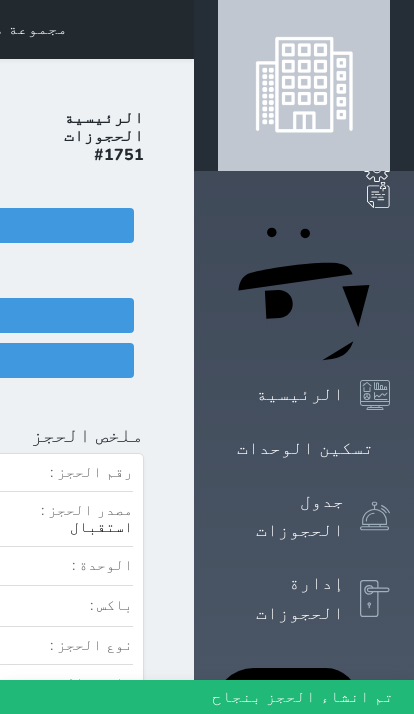 click on "تسجيل دخول" at bounding box center (-96, 360) 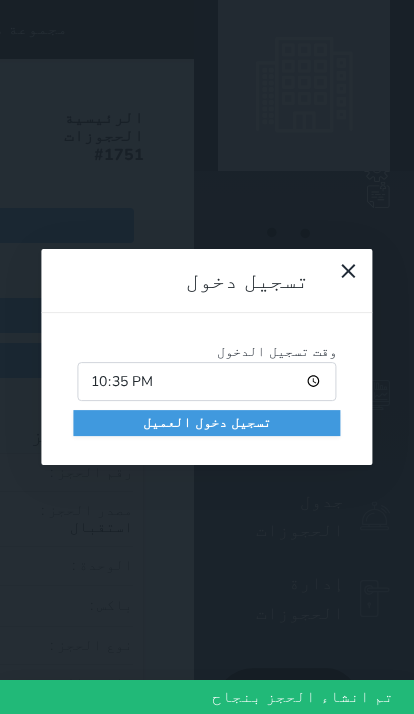 click on "تسجيل دخول العميل" at bounding box center [206, 423] 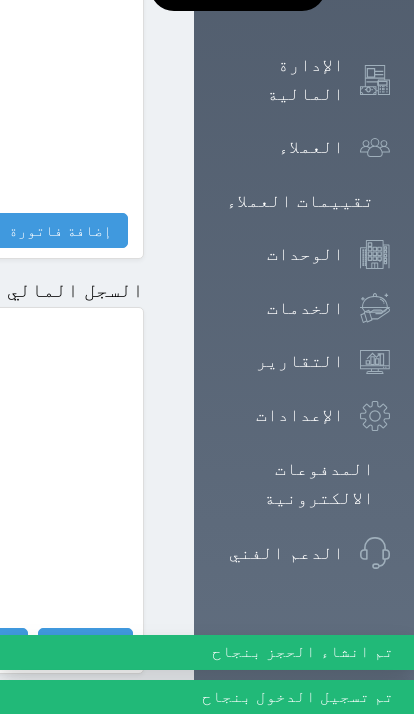 scroll, scrollTop: 1238, scrollLeft: 0, axis: vertical 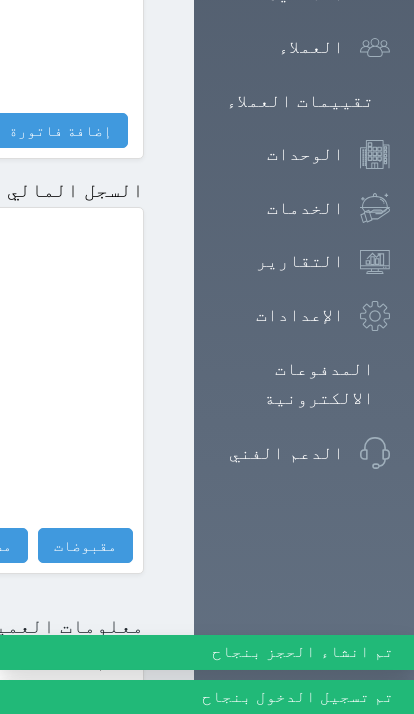 click on "مقبوضات" at bounding box center [85, 545] 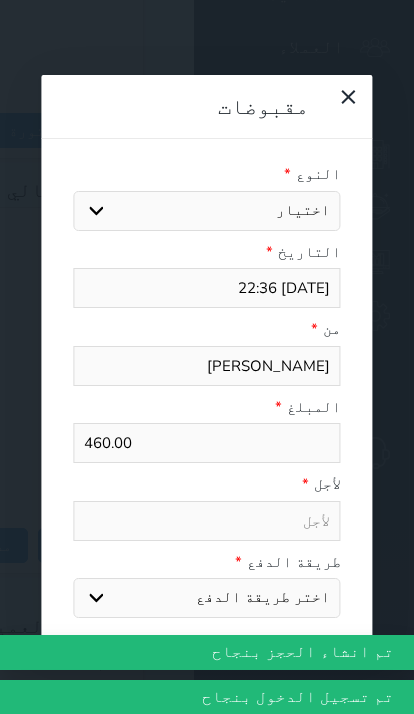 click on "اختيار   مقبوضات عامة قيمة إيجار فواتير تامين عربون لا ينطبق آخر مغسلة واي فاي - الإنترنت مواقف السيارات طعام الأغذية والمشروبات مشروبات المشروبات الباردة المشروبات الساخنة الإفطار غداء عشاء مخبز و كعك حمام سباحة الصالة الرياضية سبا و خدمات الجمال اختيار وإسقاط (خدمات النقل) ميني بار كابل - تلفزيون سرير إضافي تصفيف الشعر التسوق خدمات الجولات السياحية المنظمة خدمات الدليل السياحي" at bounding box center [206, 211] 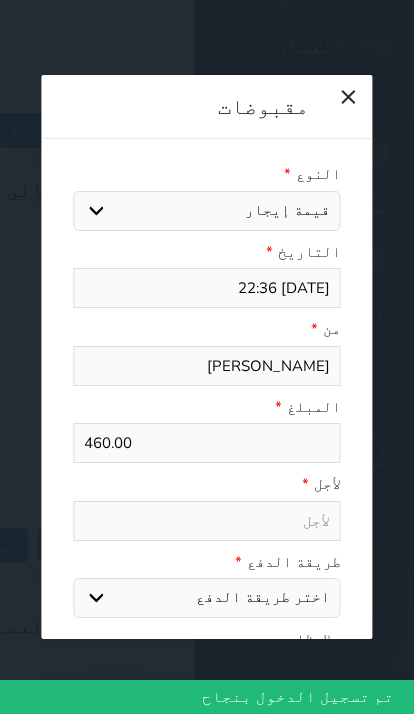 click on "اختر طريقة الدفع   دفع نقدى   تحويل بنكى   مدى   بطاقة ائتمان   آجل" at bounding box center (206, 598) 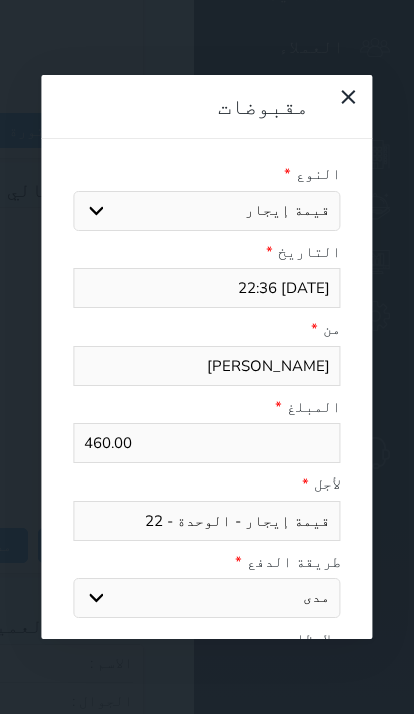 click on "Your browser does not support the audio element.
حجز جماعي جديد   حجز جديد             الرئيسية     تسكين الوحدات     جدول الحجوزات     إدارة الحجوزات     POS     الإدارة المالية     العملاء     تقييمات العملاء     الوحدات     الخدمات     التقارير     الإعدادات                                 المدفوعات الالكترونية     الدعم الفني
مجموعة همس الوليد لشقق الفندقية
حجز جماعي جديد   حجز جديد   غير مرتبط مع منصة زاتكا المرحلة الثانية   غير مرتبط مع شموس   غير مرتبط مع المنصة الوطنية للرصد السياحي             إشعار   الغرفة   النزيل   المصدر
[PERSON_NAME]
الرئيسية   الحجوزات   #1751" at bounding box center [-226, -881] 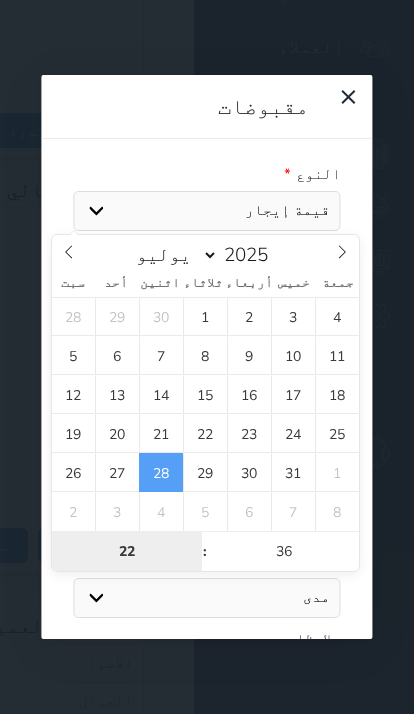 click on "22" at bounding box center [127, 552] 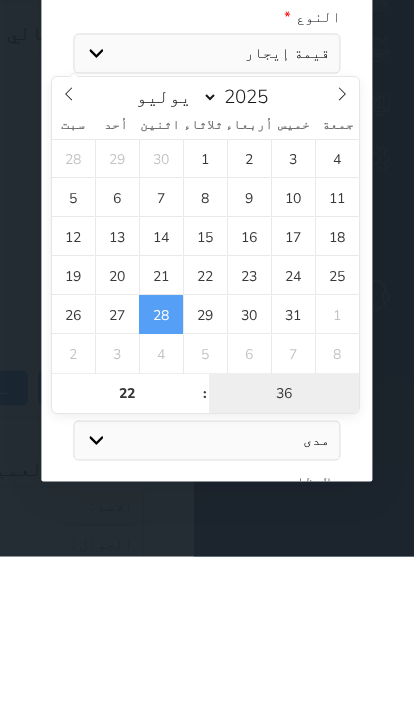 click on "36" at bounding box center [284, 552] 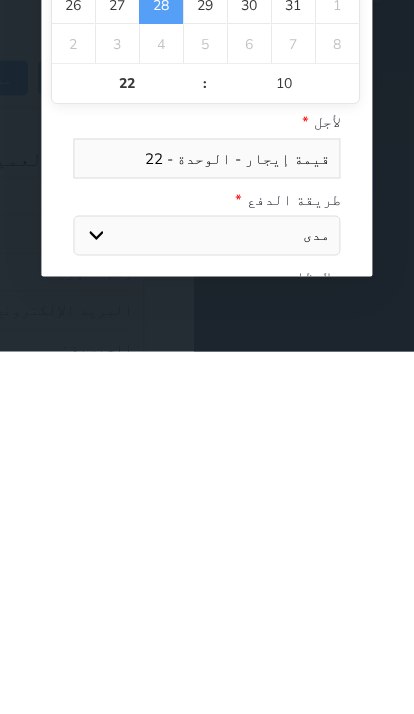 scroll, scrollTop: 1706, scrollLeft: 0, axis: vertical 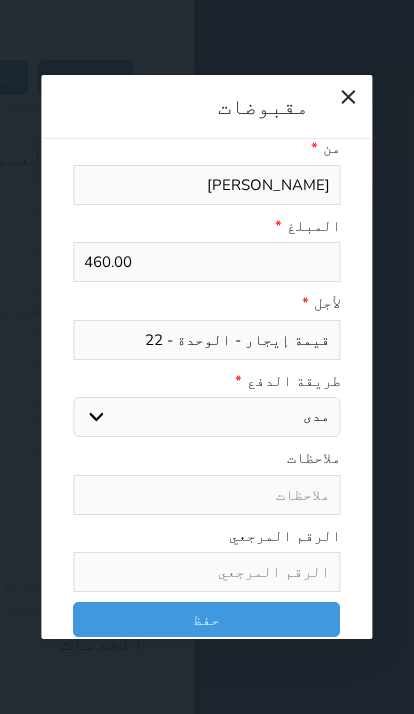 click at bounding box center [206, 572] 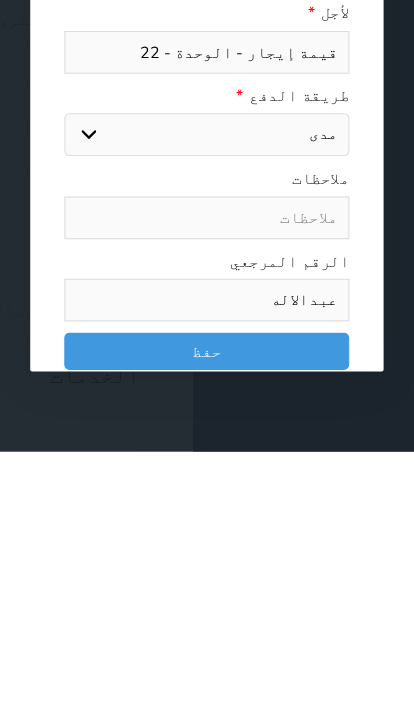 click on "حفظ" at bounding box center [206, 619] 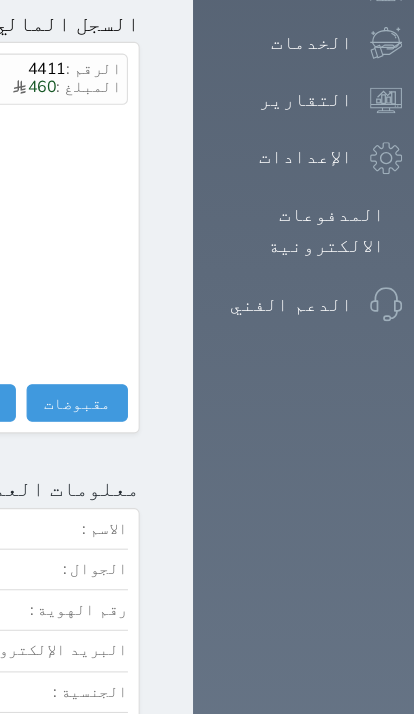 scroll, scrollTop: 1406, scrollLeft: 0, axis: vertical 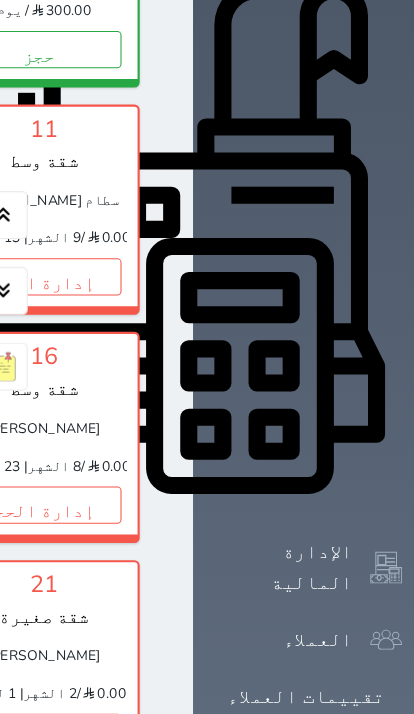 click on "حجز" at bounding box center (-146, 46) 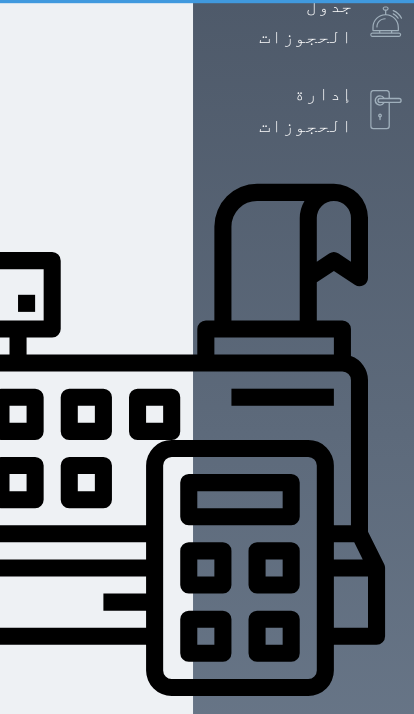 scroll, scrollTop: 2, scrollLeft: 0, axis: vertical 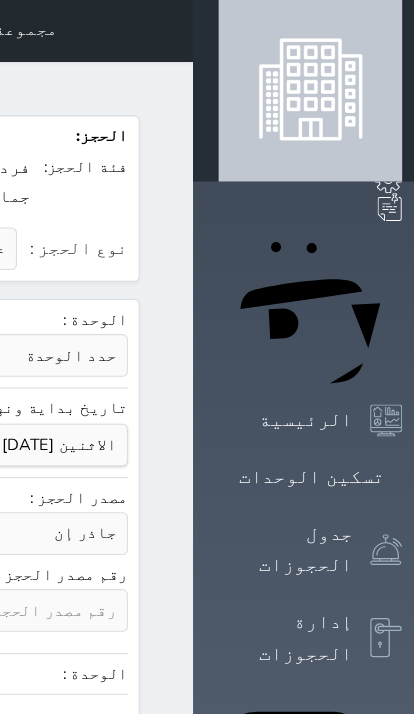 click on "جاذر إن استقبال الموقع الإلكتروني بوكينج المسافر اكسبيديا مواقع التواصل الإجتماعي اويو اخرى" at bounding box center [-336, 500] 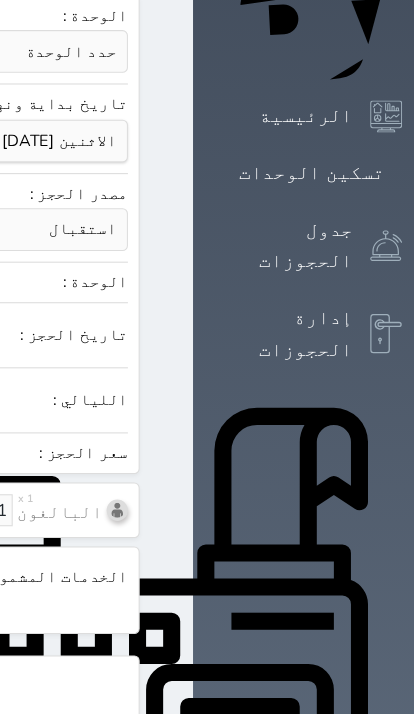 scroll, scrollTop: 287, scrollLeft: 0, axis: vertical 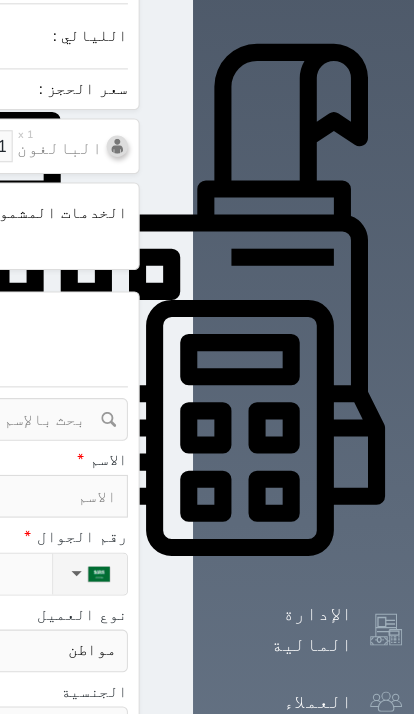 click on "رقم الهوية" at bounding box center (-430, 317) 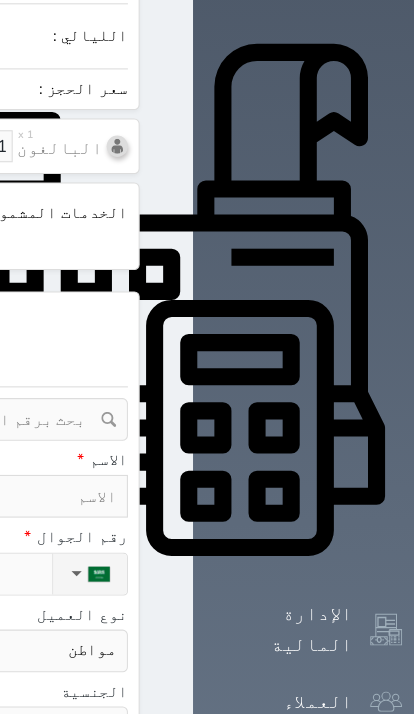 click at bounding box center (-343, 393) 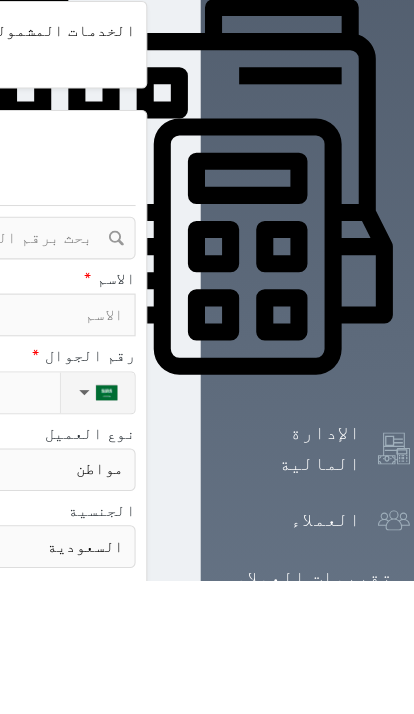 click at bounding box center (-343, 393) 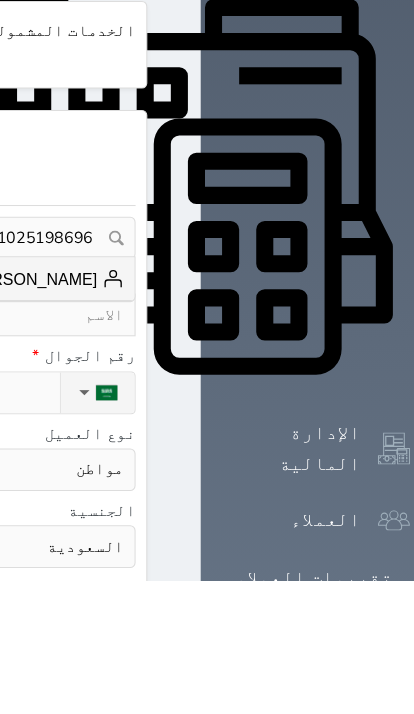 click on "[PERSON_NAME]" at bounding box center [48, 431] 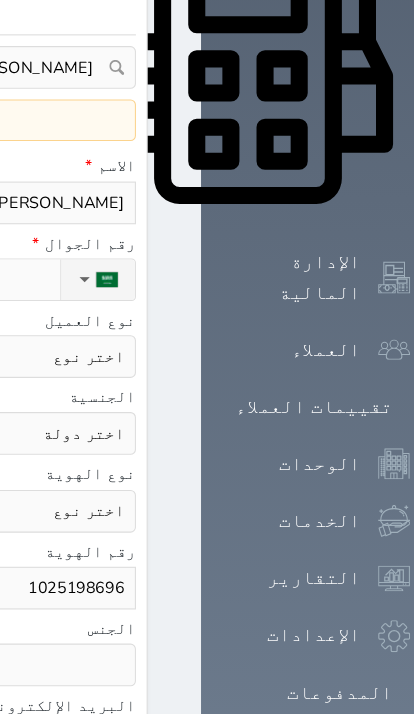 scroll, scrollTop: 957, scrollLeft: 0, axis: vertical 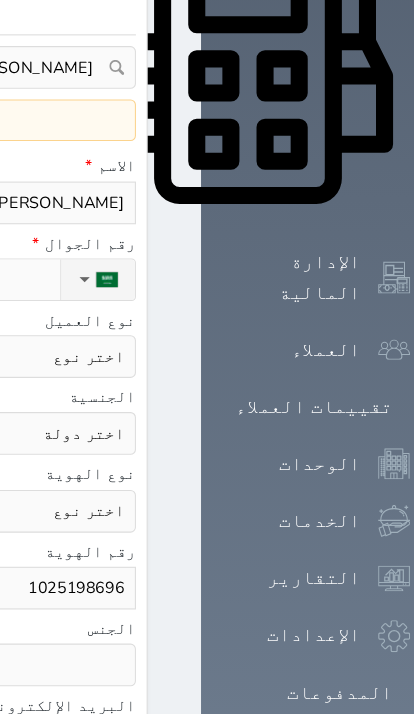 click on "اختر دولة
السعودية" at bounding box center (-336, 407) 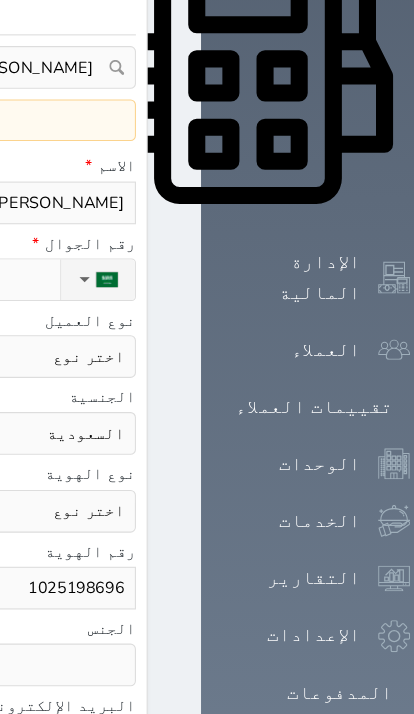 click on "اختر نوع   هوية وطنية هوية عائلية جواز السفر" at bounding box center (-336, 480) 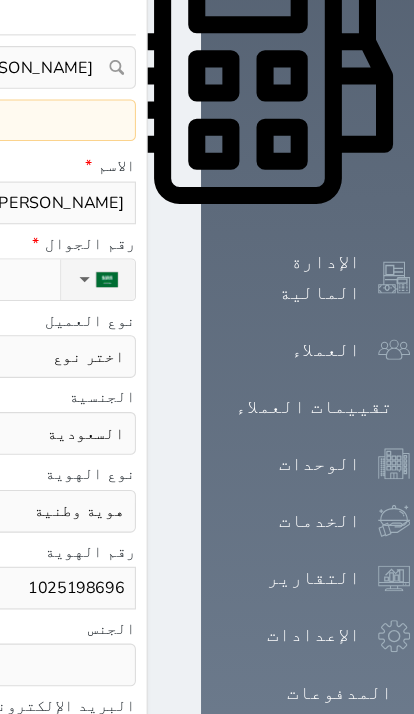 click on "اختر نوع   هوية وطنية هوية عائلية جواز السفر" at bounding box center [-336, 480] 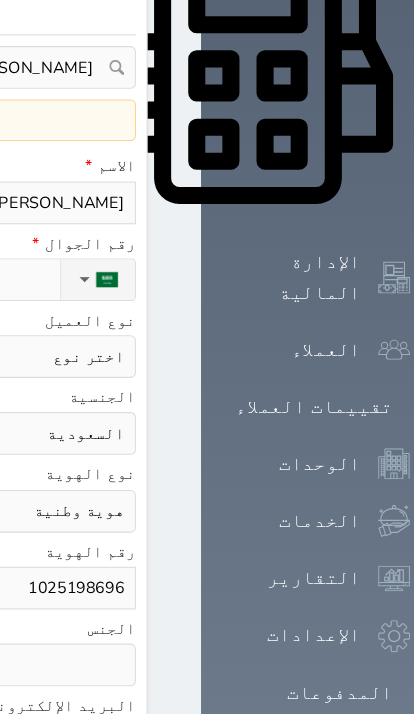 click on "اختر دولة
السعودية" at bounding box center (-336, 407) 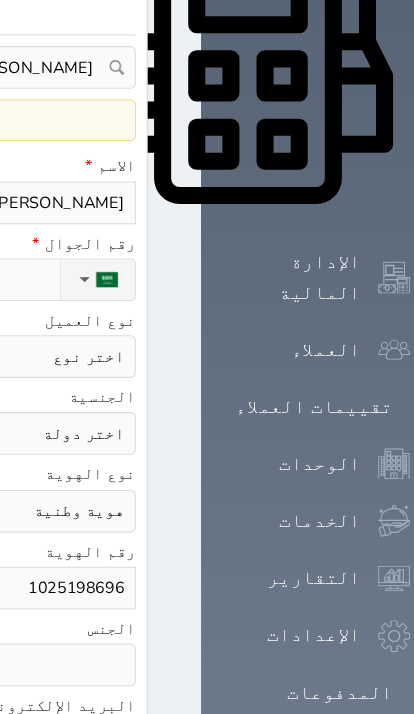 click on "اختر نوع   هوية وطنية هوية عائلية جواز السفر" at bounding box center (-336, 480) 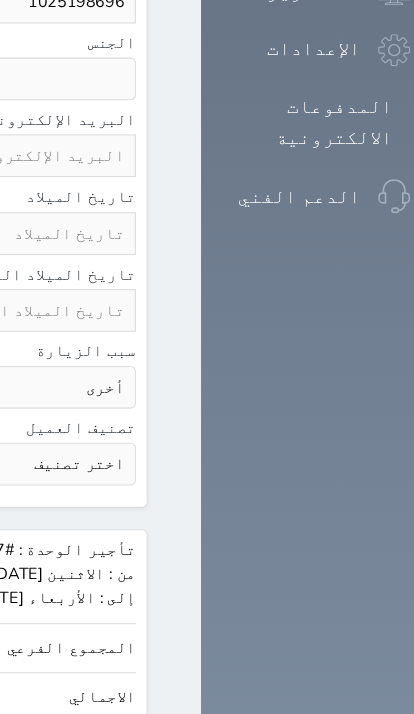 scroll, scrollTop: 1544, scrollLeft: 0, axis: vertical 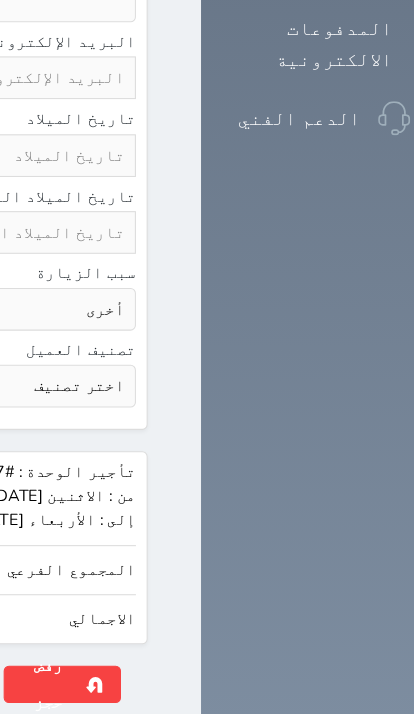 click on "600.00" at bounding box center (-740, 570) 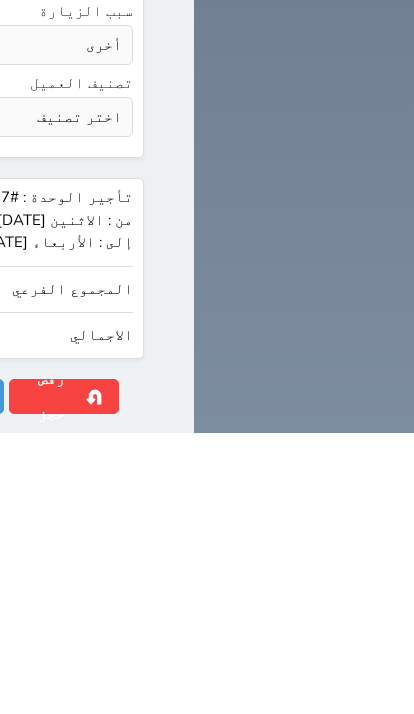 scroll, scrollTop: 1544, scrollLeft: 0, axis: vertical 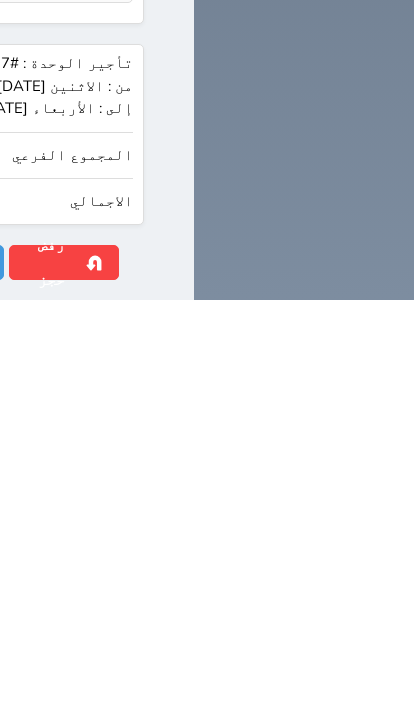 click on "حجز" at bounding box center (-394, 676) 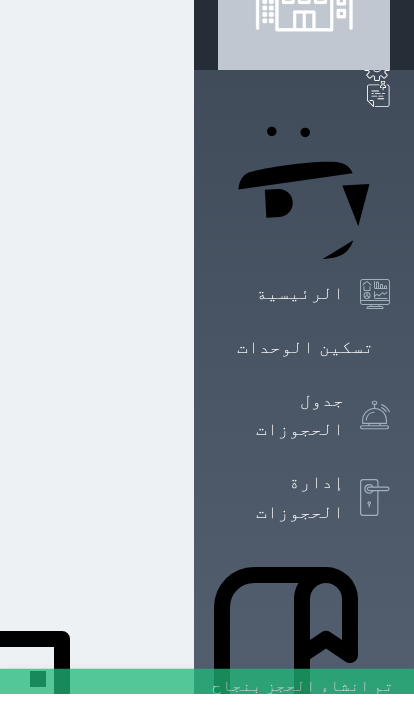 scroll, scrollTop: 1, scrollLeft: 0, axis: vertical 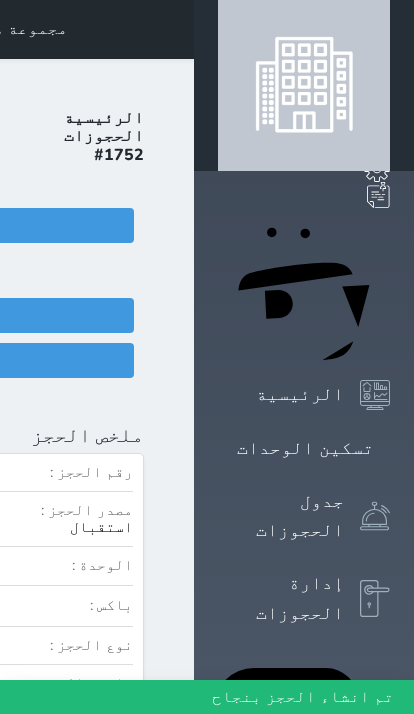 click on "تسجيل دخول" at bounding box center (-96, 360) 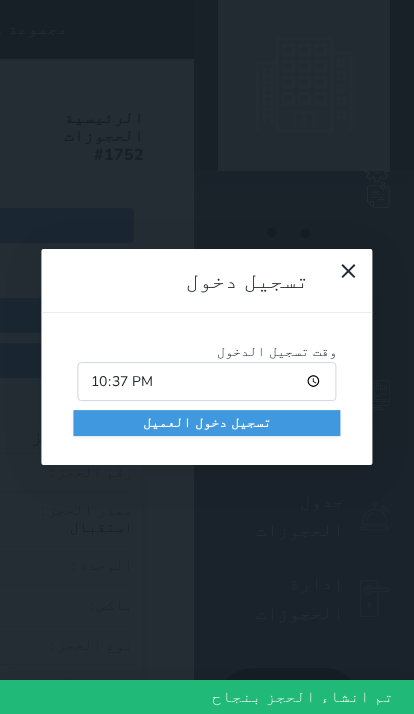 click on "تسجيل دخول العميل" at bounding box center [206, 423] 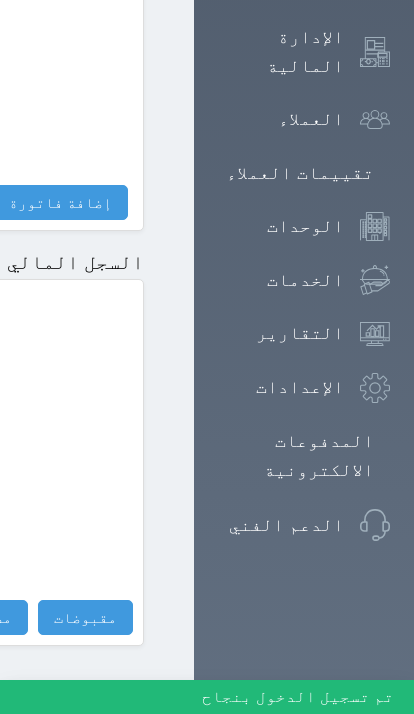 scroll, scrollTop: 1336, scrollLeft: 0, axis: vertical 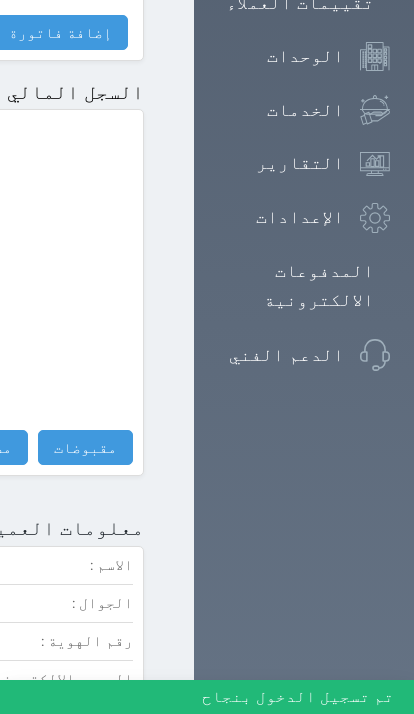 click on "مقبوضات" at bounding box center [85, 447] 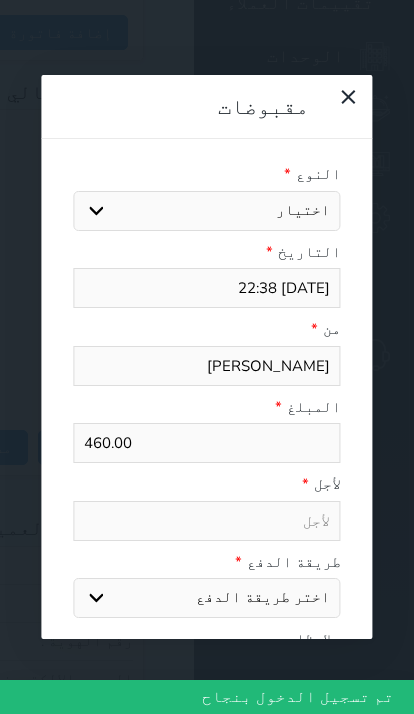 click on "اختيار   مقبوضات عامة قيمة إيجار فواتير تامين عربون لا ينطبق آخر مغسلة واي فاي - الإنترنت مواقف السيارات طعام الأغذية والمشروبات مشروبات المشروبات الباردة المشروبات الساخنة الإفطار غداء عشاء مخبز و كعك حمام سباحة الصالة الرياضية سبا و خدمات الجمال اختيار وإسقاط (خدمات النقل) ميني بار كابل - تلفزيون سرير إضافي تصفيف الشعر التسوق خدمات الجولات السياحية المنظمة خدمات الدليل السياحي" at bounding box center [206, 211] 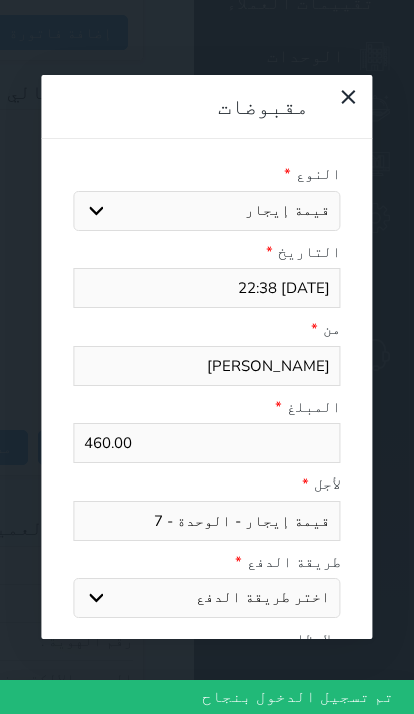 click on "[DATE] 22:38" at bounding box center (206, 288) 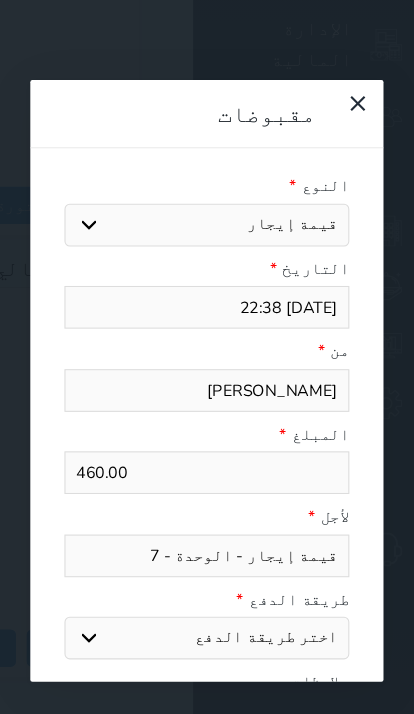 click on "مقبوضات                 النوع  *    اختيار   مقبوضات عامة قيمة إيجار فواتير تامين عربون لا ينطبق آخر مغسلة واي فاي - الإنترنت مواقف السيارات طعام الأغذية والمشروبات مشروبات المشروبات الباردة المشروبات الساخنة الإفطار غداء عشاء مخبز و كعك حمام سباحة الصالة الرياضية سبا و خدمات الجمال اختيار وإسقاط (خدمات النقل) ميني بار كابل - تلفزيون سرير إضافي تصفيف الشعر التسوق خدمات الجولات السياحية المنظمة خدمات الدليل السياحي   التاريخ *   [DATE] 22:38   من *   [PERSON_NAME] *   460.00   لأجل *   قيمة إيجار - الوحدة - 7   طريقة الدفع *   اختر طريقة الدفع   دفع نقدى   تحويل بنكى   مدى     آجل" at bounding box center (207, 357) 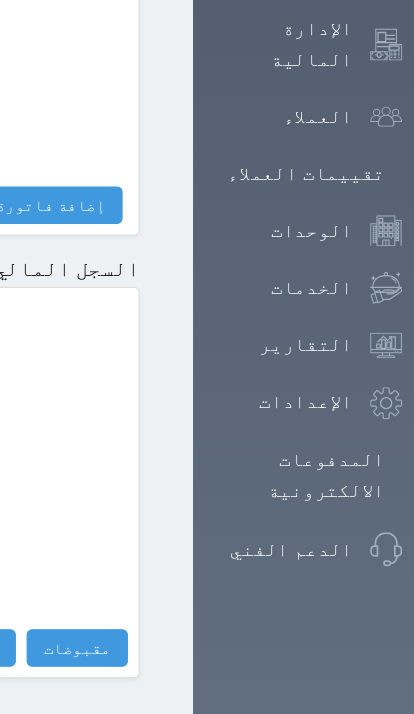 click on "مقبوضات" at bounding box center (85, 607) 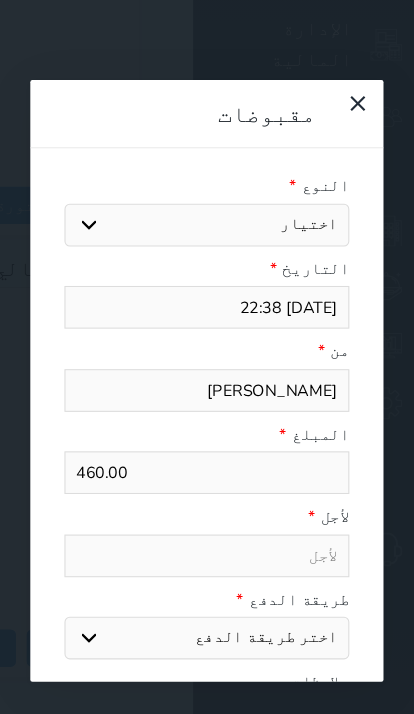 click on "اختيار   مقبوضات عامة قيمة إيجار فواتير تامين عربون لا ينطبق آخر مغسلة واي فاي - الإنترنت مواقف السيارات طعام الأغذية والمشروبات مشروبات المشروبات الباردة المشروبات الساخنة الإفطار غداء عشاء مخبز و كعك حمام سباحة الصالة الرياضية سبا و خدمات الجمال اختيار وإسقاط (خدمات النقل) ميني بار كابل - تلفزيون سرير إضافي تصفيف الشعر التسوق خدمات الجولات السياحية المنظمة خدمات الدليل السياحي" at bounding box center [206, 211] 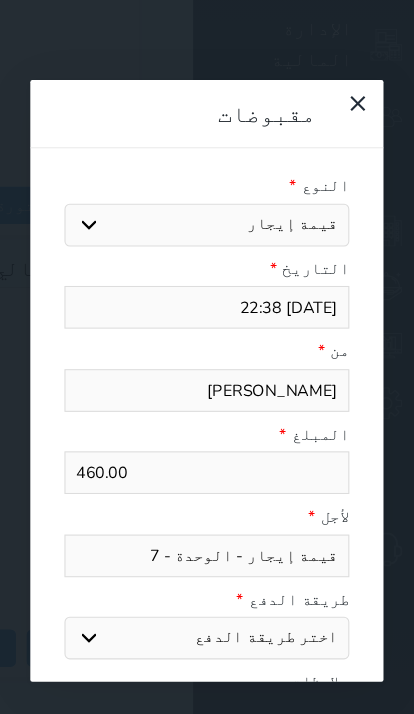 click on "Your browser does not support the audio element.
حجز جماعي جديد   حجز جديد             الرئيسية     تسكين الوحدات     جدول الحجوزات     إدارة الحجوزات     POS     الإدارة المالية     العملاء     تقييمات العملاء     الوحدات     الخدمات     التقارير     الإعدادات                                 المدفوعات الالكترونية     الدعم الفني
مجموعة همس الوليد لشقق الفندقية
حجز جماعي جديد   حجز جديد   غير مرتبط مع منصة زاتكا المرحلة الثانية   غير مرتبط مع شموس   غير مرتبط مع المنصة الوطنية للرصد السياحي             إشعار   الغرفة   النزيل   المصدر
[PERSON_NAME]
الرئيسية   الحجوزات   #1752" at bounding box center [-226, -819] 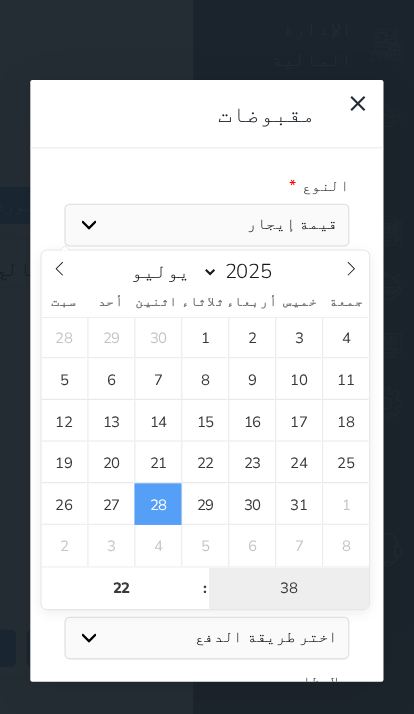 click on "38" at bounding box center (284, 552) 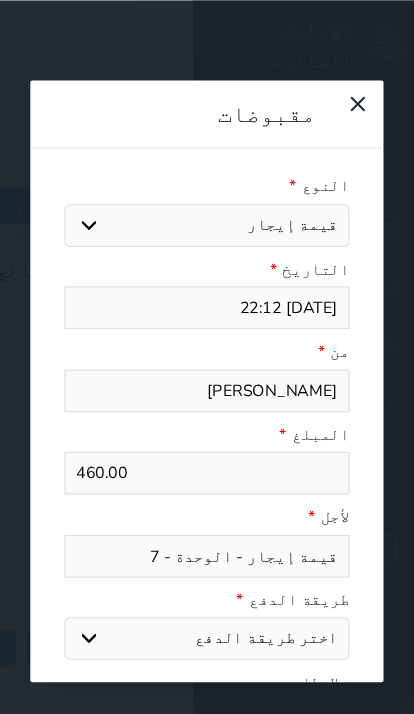 click on "التاريخ *" at bounding box center (206, 252) 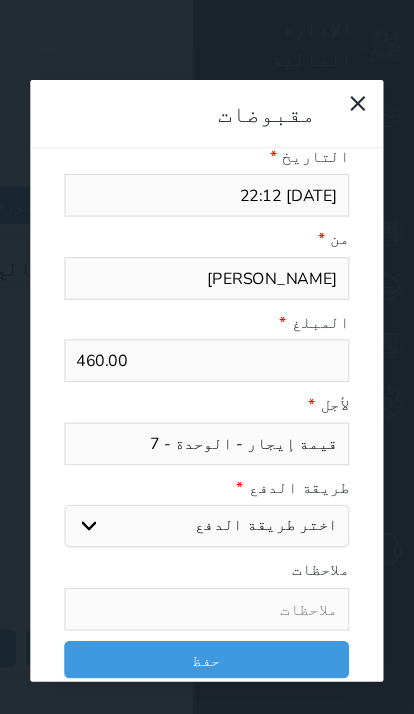 scroll, scrollTop: 104, scrollLeft: 0, axis: vertical 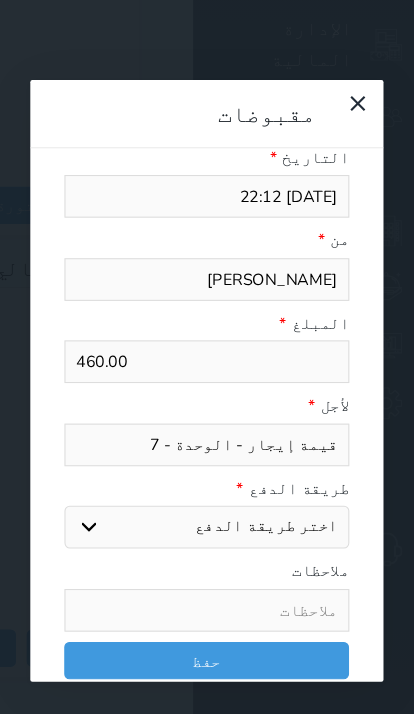 click on "اختر طريقة الدفع   دفع نقدى   تحويل بنكى   مدى   بطاقة ائتمان   آجل" at bounding box center [206, 494] 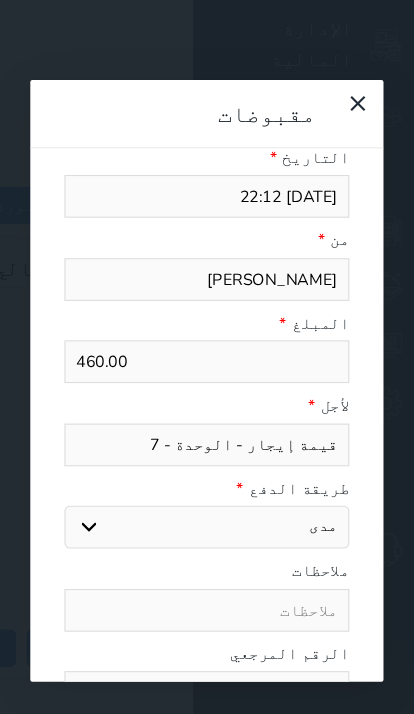 click at bounding box center (206, 649) 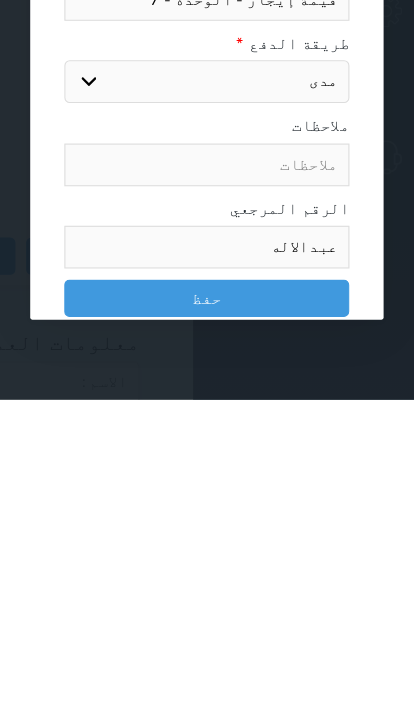 scroll, scrollTop: 181, scrollLeft: 0, axis: vertical 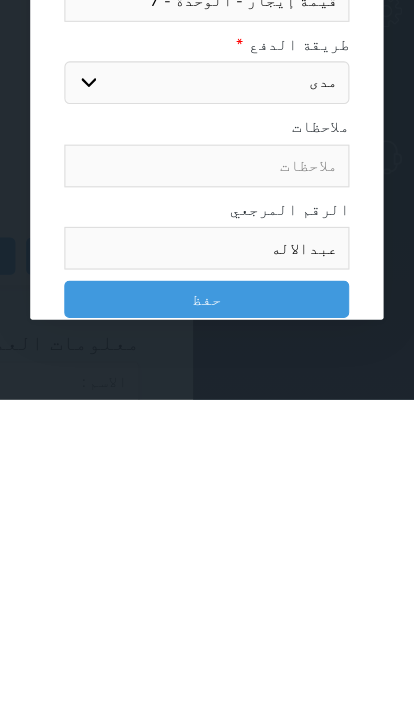 click on "حفظ" at bounding box center [206, 619] 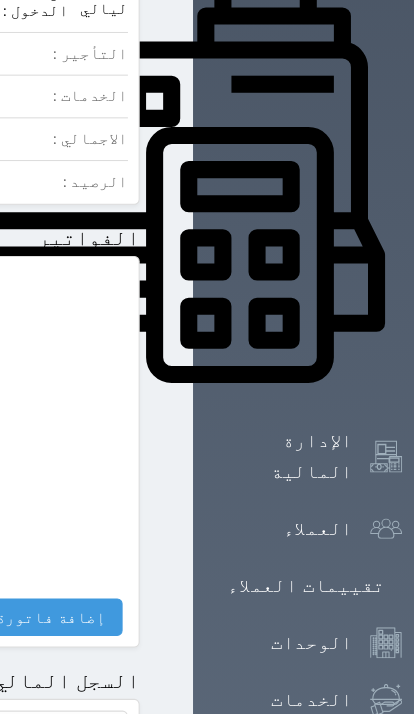 scroll, scrollTop: 511, scrollLeft: 0, axis: vertical 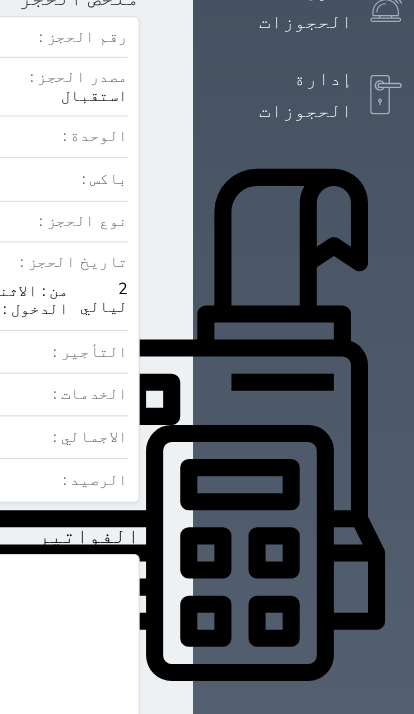 click at bounding box center [170, -481] 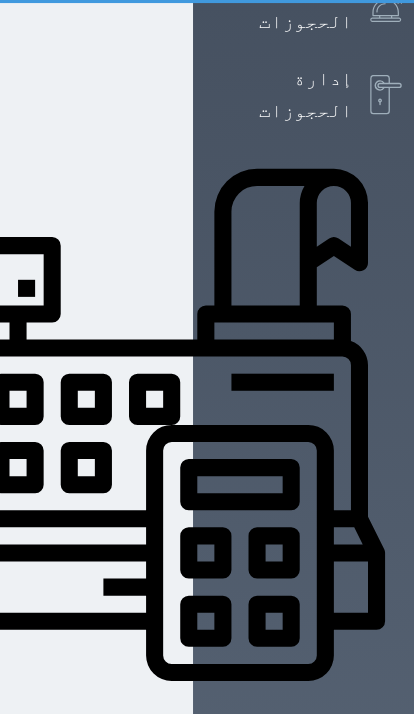 scroll, scrollTop: 0, scrollLeft: 0, axis: both 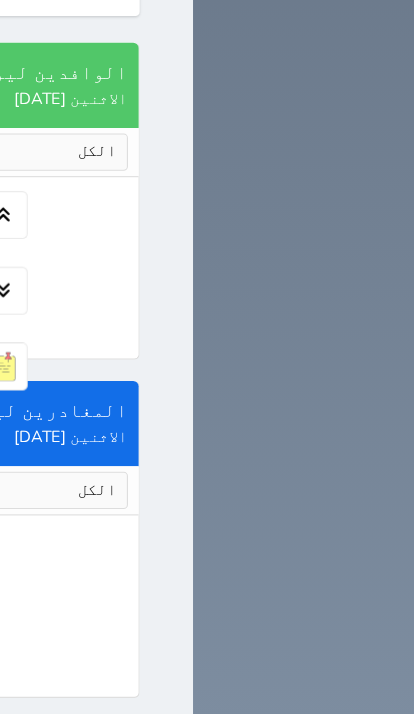 click on "حجز" at bounding box center (-537, -614) 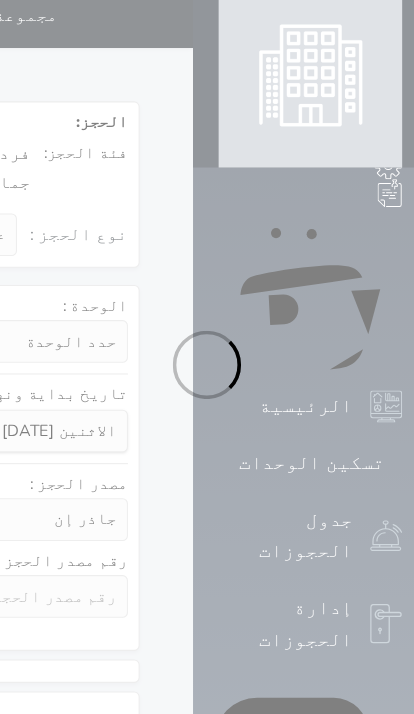 scroll, scrollTop: 0, scrollLeft: 0, axis: both 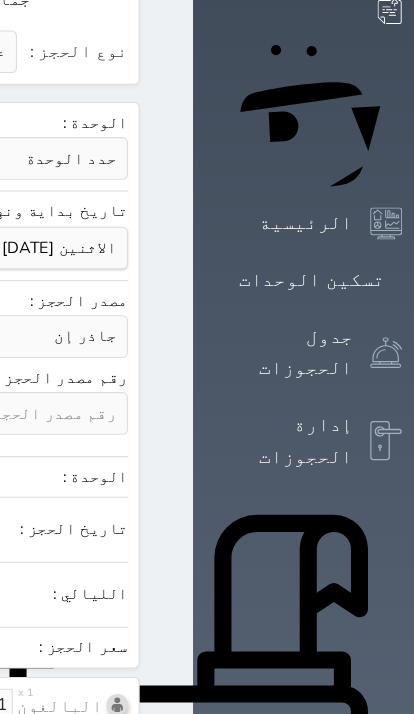 click at bounding box center [-122, 548] 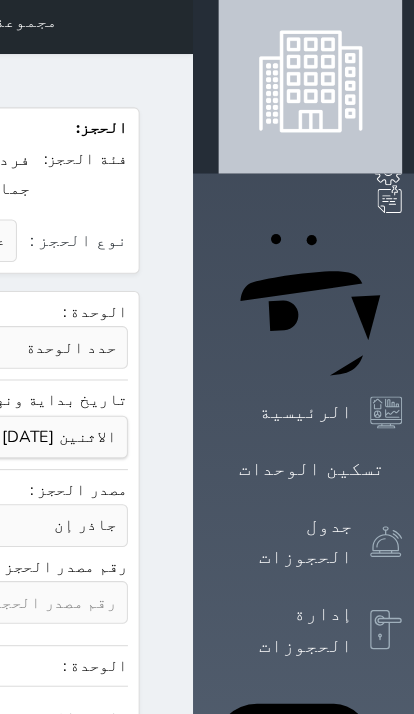 scroll, scrollTop: 7, scrollLeft: 0, axis: vertical 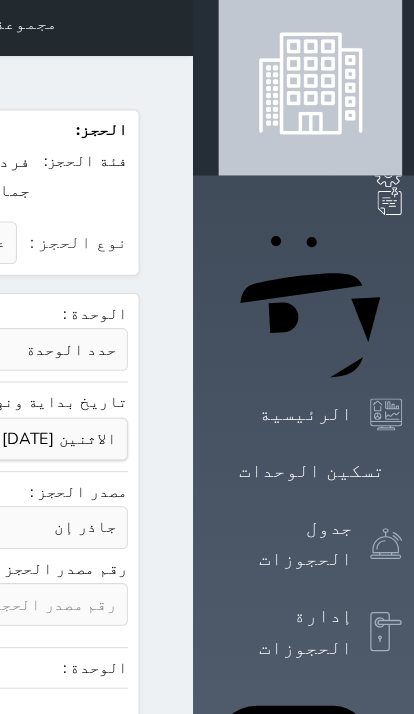 click on "جاذر إن استقبال الموقع الإلكتروني بوكينج المسافر اكسبيديا مواقع التواصل الإجتماعي اويو اخرى" at bounding box center (-336, 495) 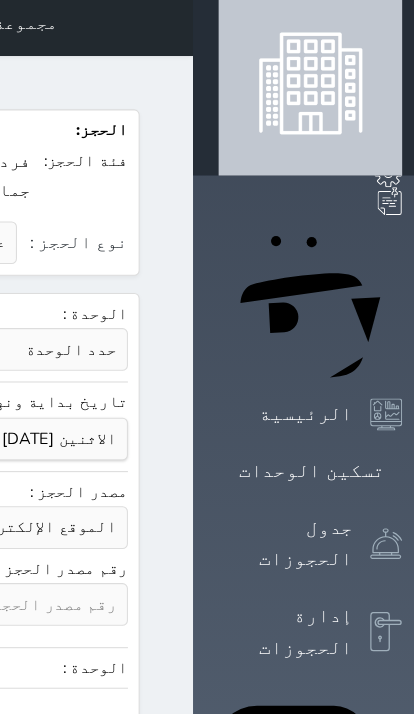 scroll, scrollTop: 0, scrollLeft: 0, axis: both 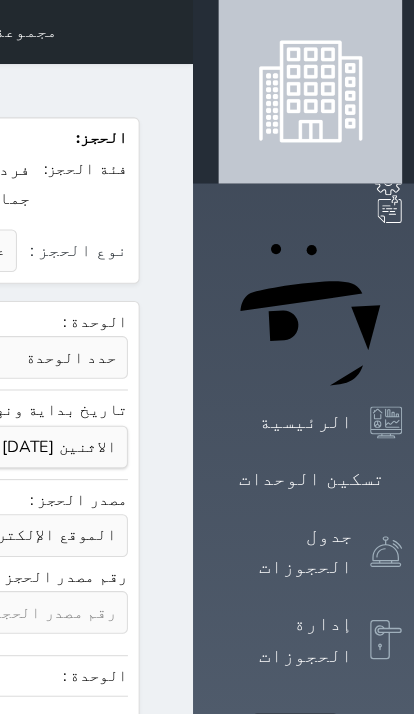 click on "جاذر إن استقبال الموقع الإلكتروني بوكينج المسافر اكسبيديا مواقع التواصل الإجتماعي اويو اخرى" at bounding box center (-336, 502) 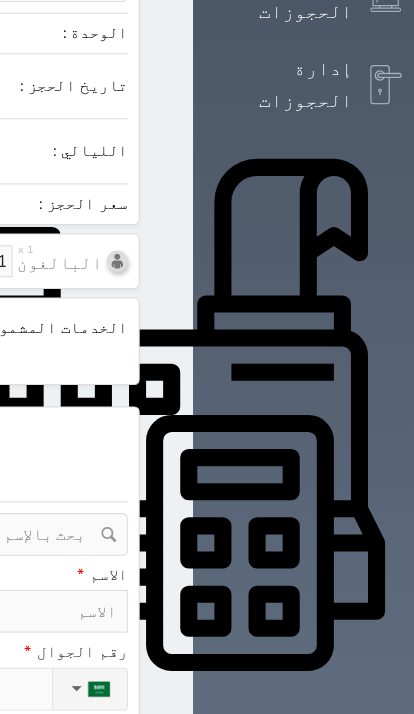 scroll, scrollTop: 523, scrollLeft: 0, axis: vertical 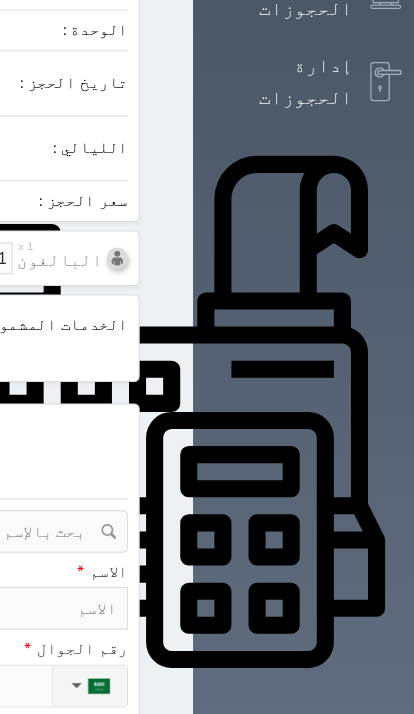 click at bounding box center (-348, 422) 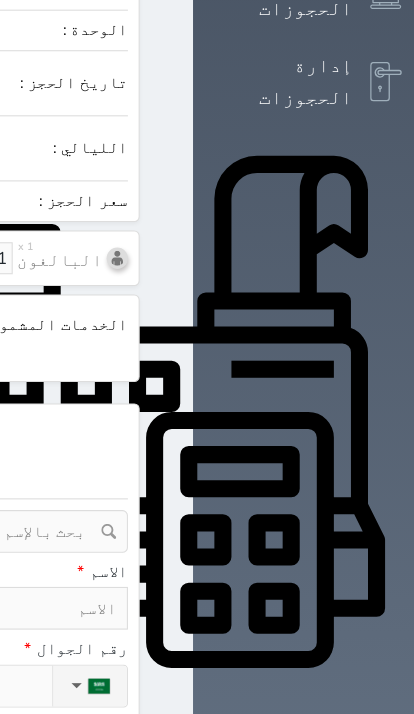 click on "رقم الهوية" at bounding box center (-368, 432) 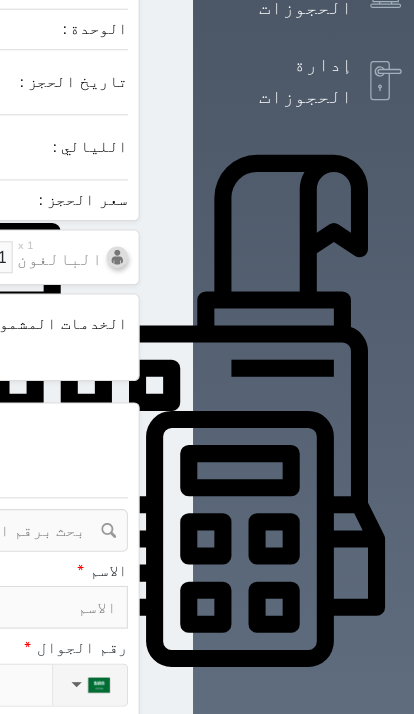 click at bounding box center (-343, 497) 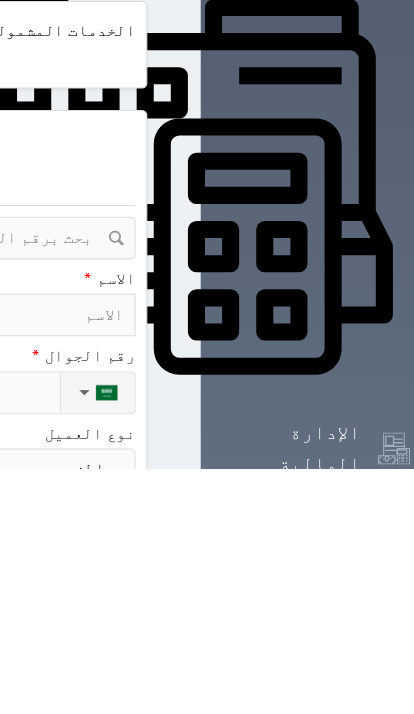 click at bounding box center (-343, 498) 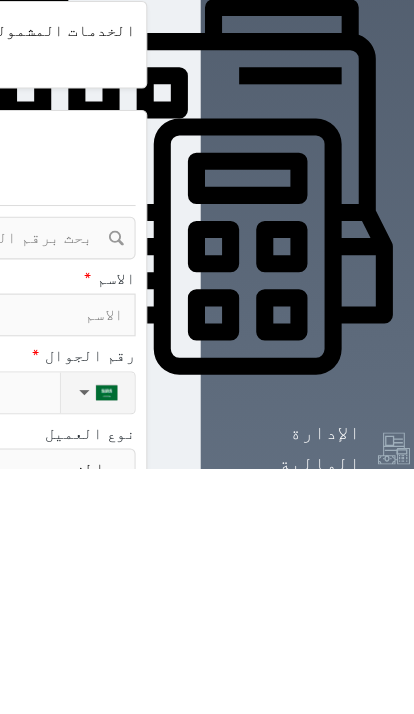 paste on "1025198696" 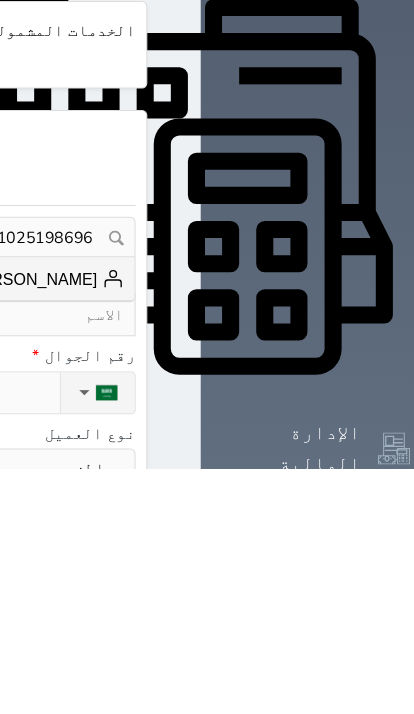 click on "[PERSON_NAME]" at bounding box center (48, 536) 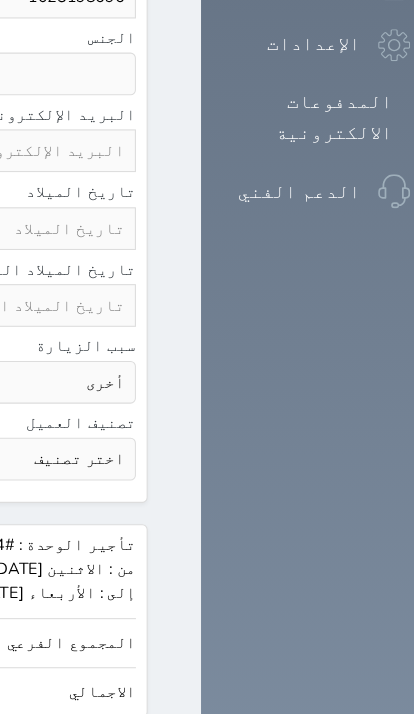 click on "600.00" at bounding box center (-740, 602) 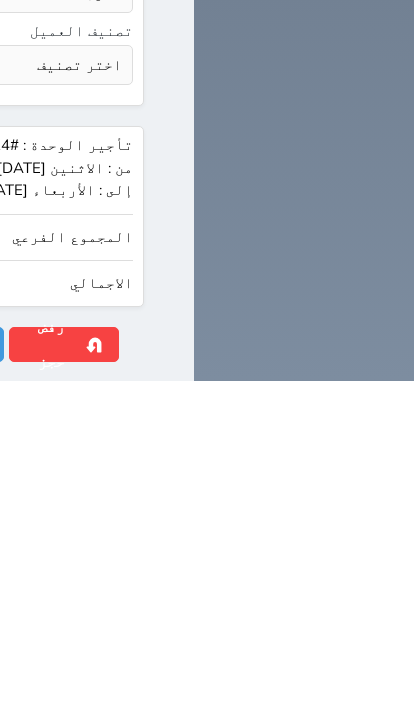 scroll, scrollTop: 1545, scrollLeft: 0, axis: vertical 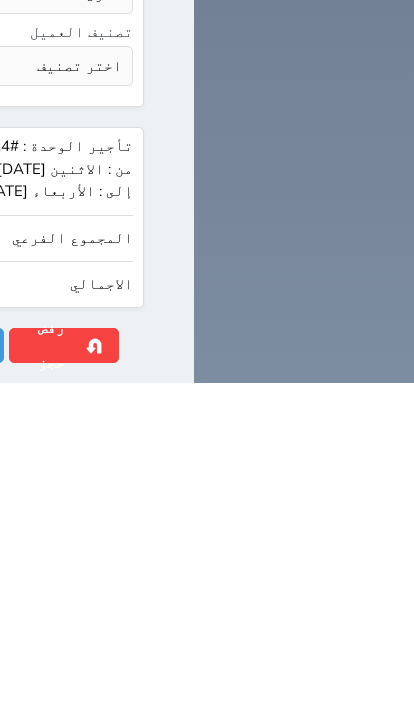 click on "حجز" at bounding box center [-394, 676] 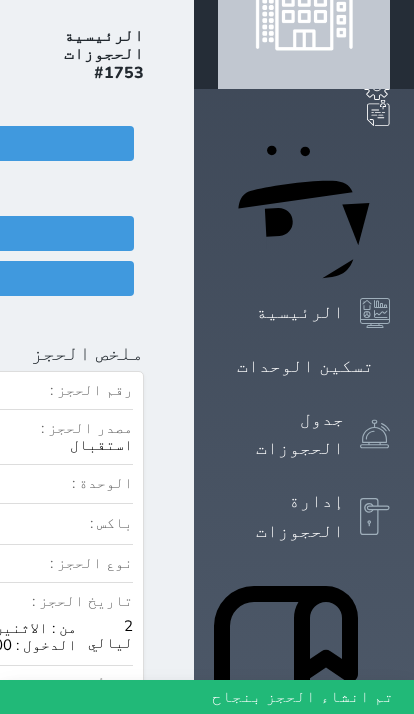 scroll, scrollTop: 0, scrollLeft: 0, axis: both 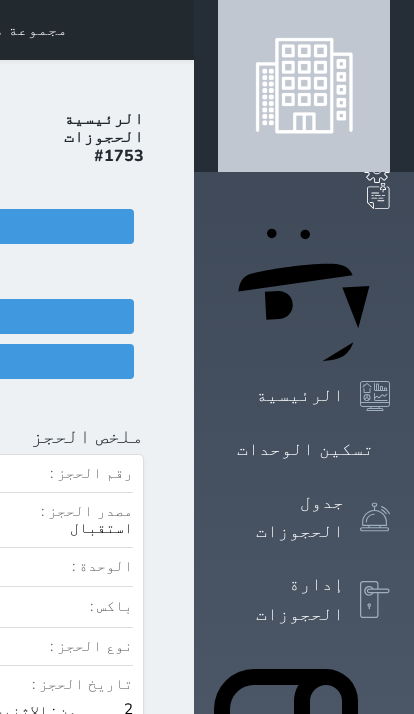 click on "تسجيل دخول" at bounding box center (-96, 361) 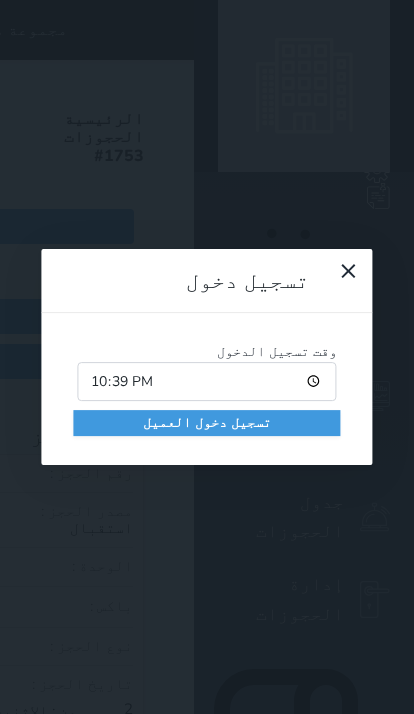 click on "تسجيل دخول العميل" at bounding box center [206, 423] 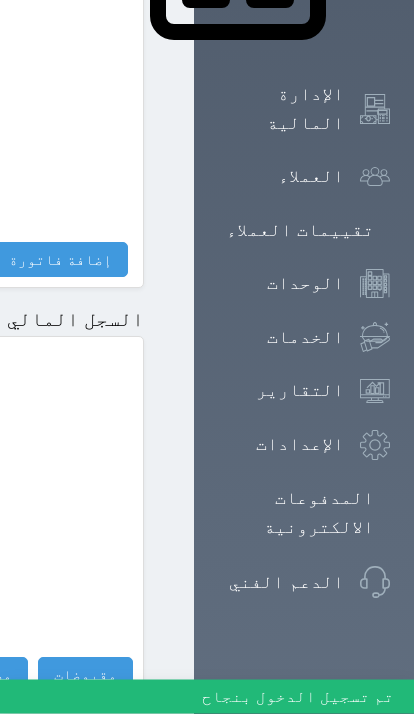 scroll, scrollTop: 1506, scrollLeft: 0, axis: vertical 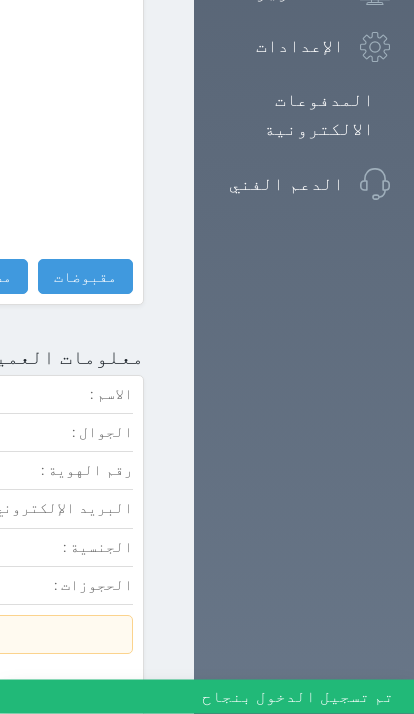 click on "مقبوضات" at bounding box center [85, 277] 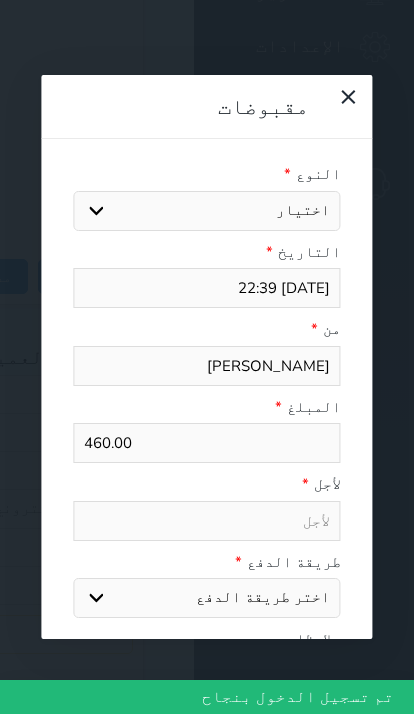 click on "اختيار" at bounding box center [206, 211] 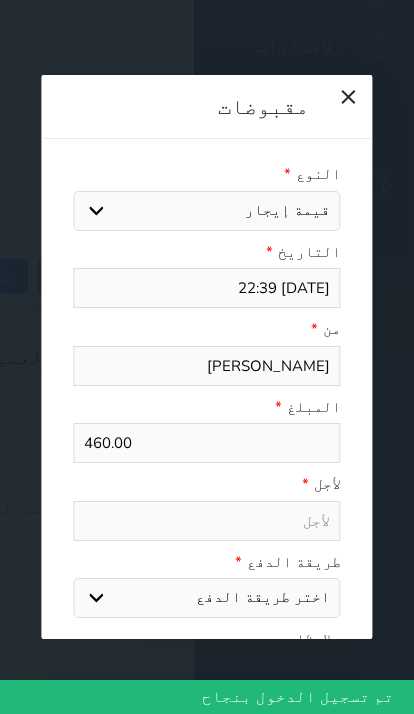 click on "[DATE] 22:39" at bounding box center [206, 288] 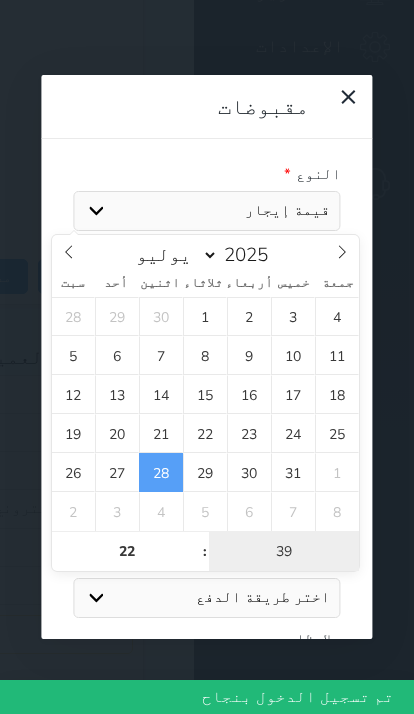 click on "39" at bounding box center (284, 552) 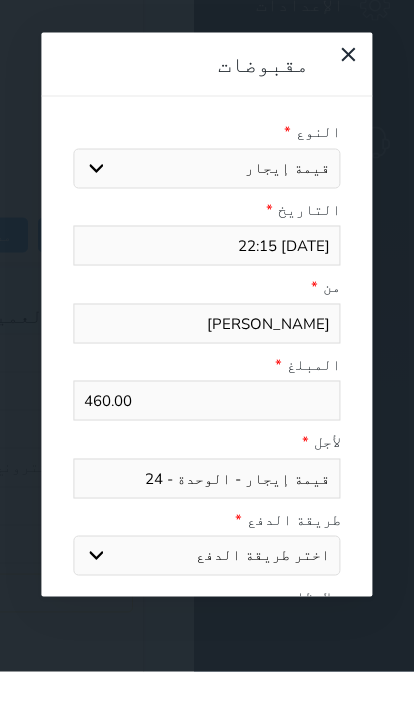 click on "[DATE] 22:15" at bounding box center [206, 288] 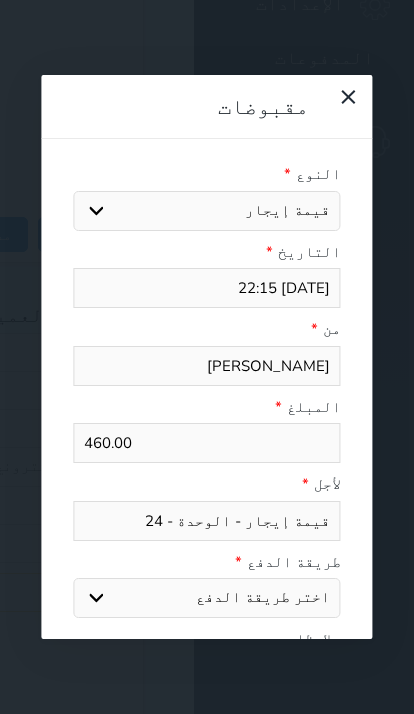 click on "ملاحظات" at bounding box center (206, 639) 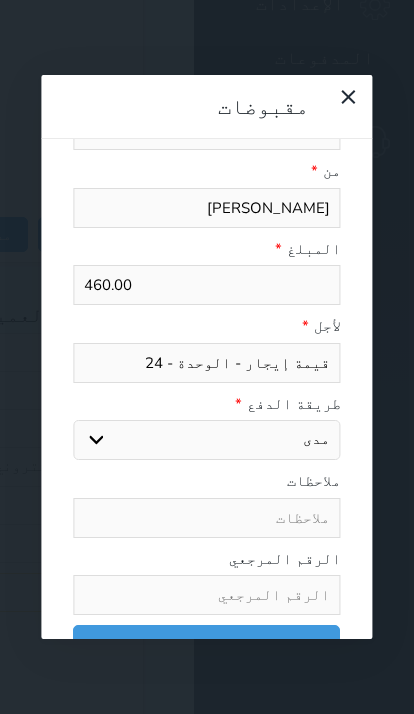 scroll, scrollTop: 174, scrollLeft: 0, axis: vertical 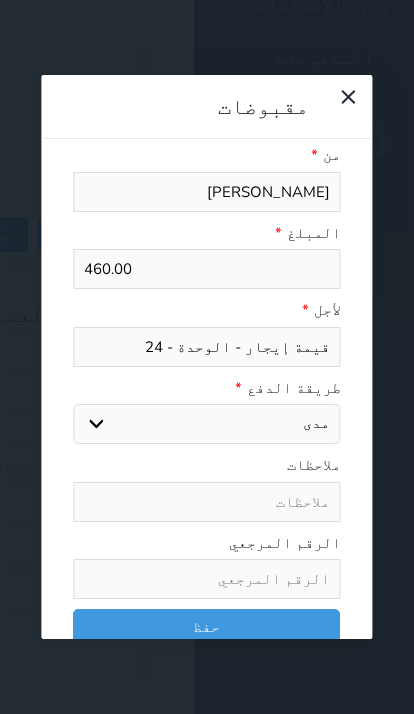 click at bounding box center (206, 579) 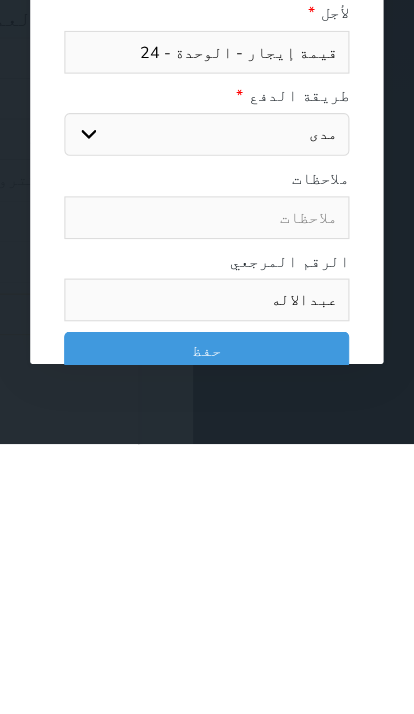 click on "حفظ" at bounding box center (206, 626) 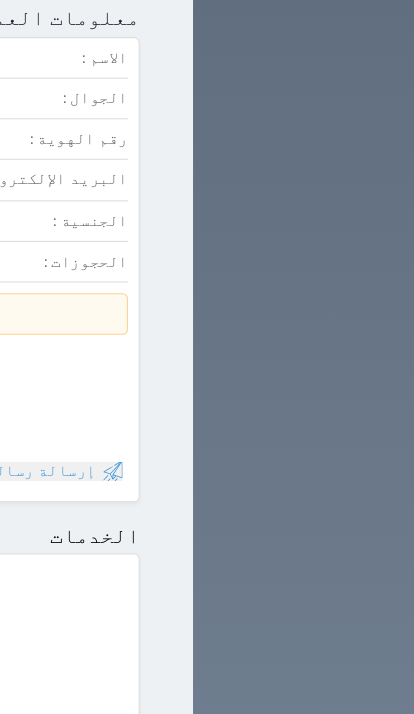 click at bounding box center [170, -1817] 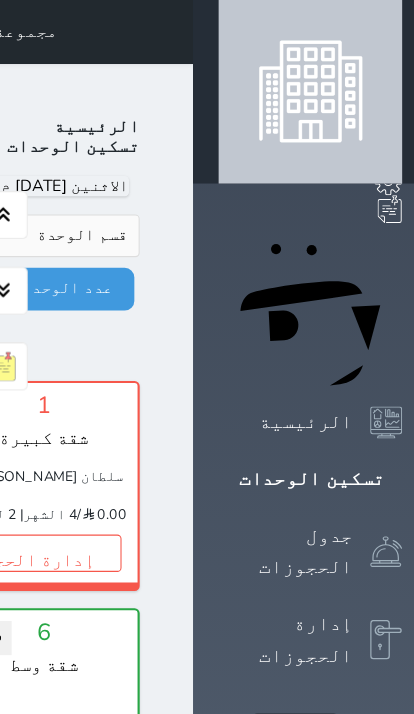 scroll, scrollTop: 0, scrollLeft: 0, axis: both 